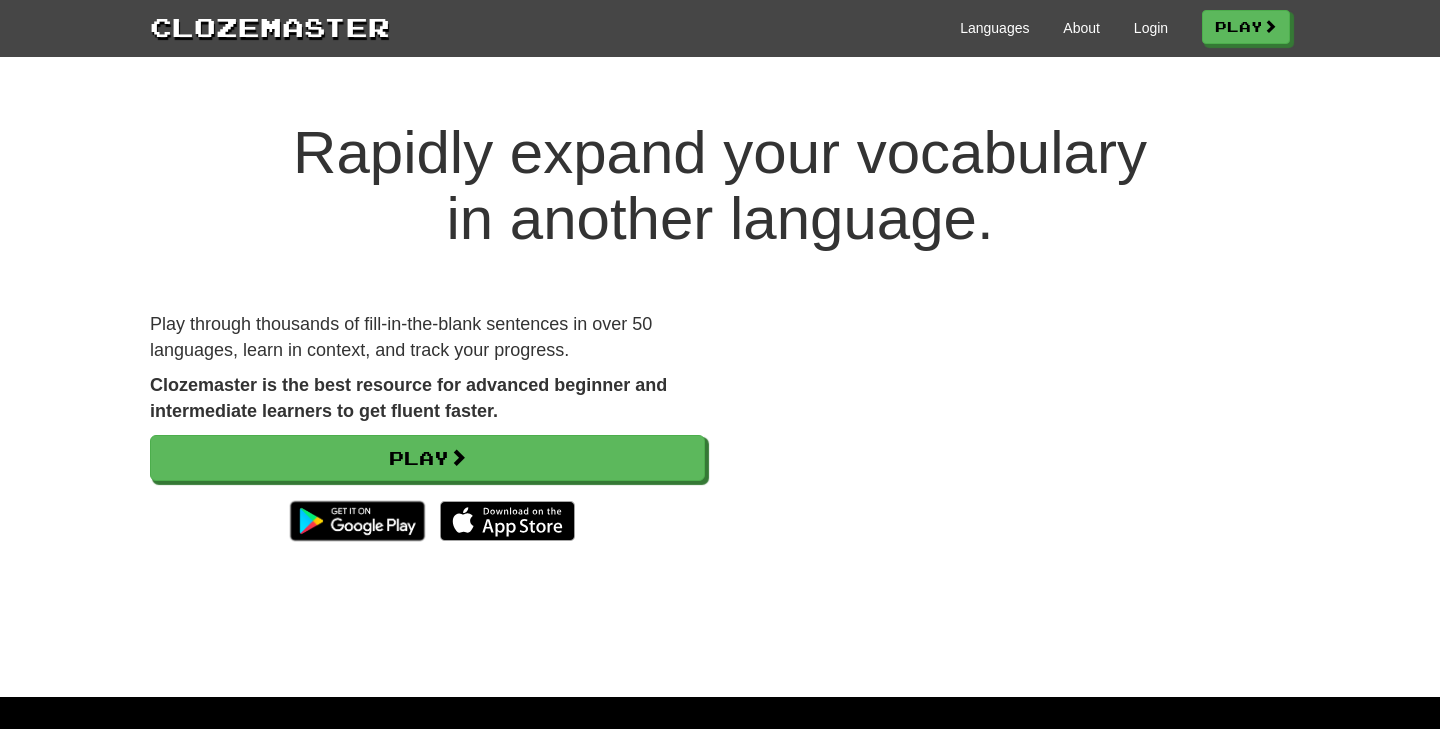 scroll, scrollTop: 0, scrollLeft: 0, axis: both 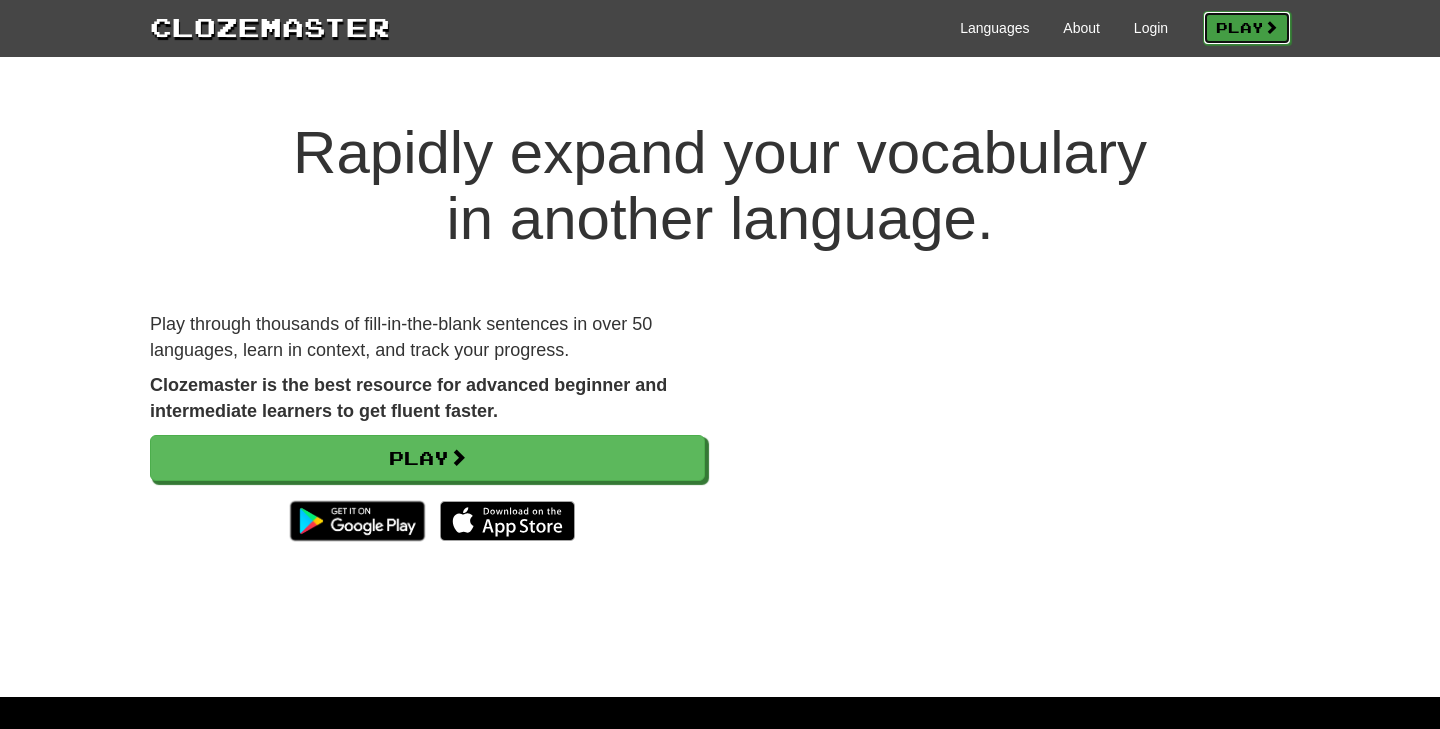 click on "Play" at bounding box center (1247, 28) 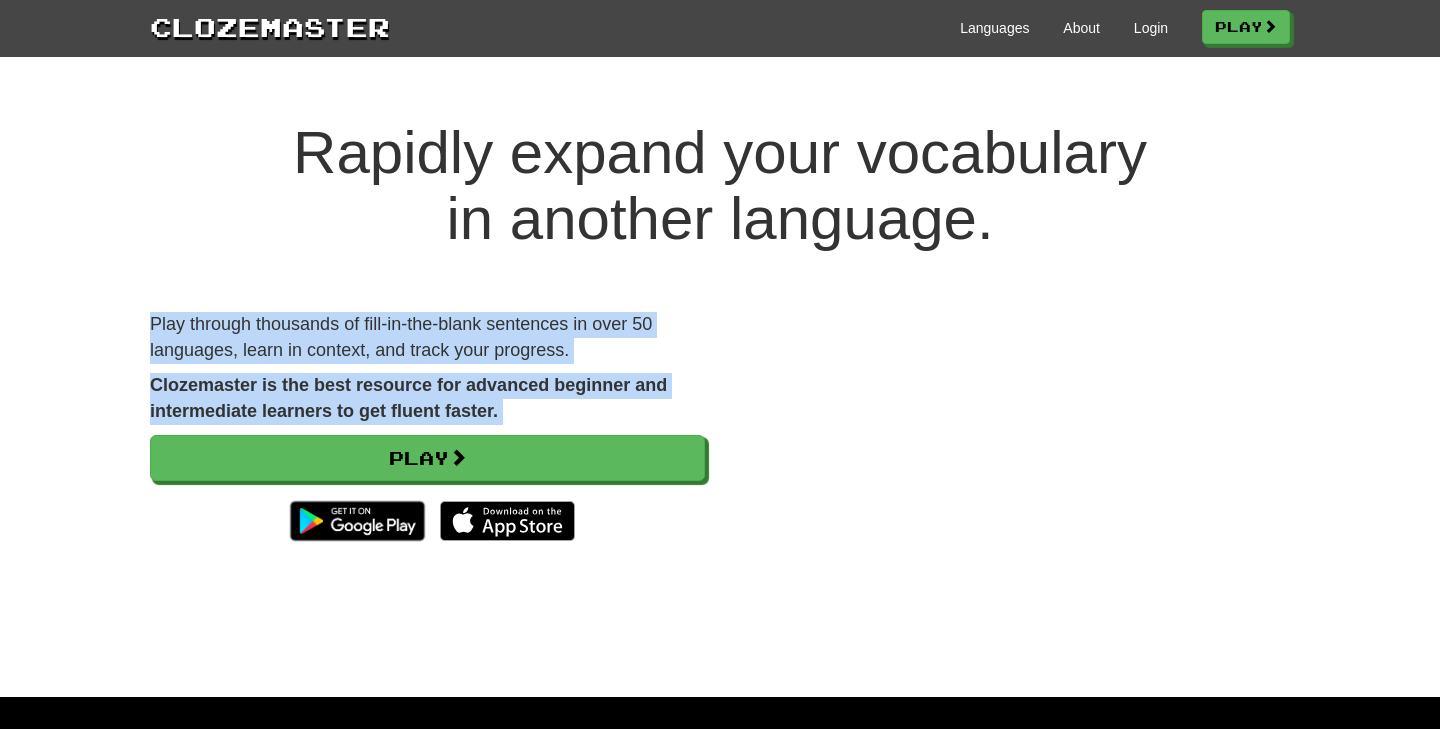 drag, startPoint x: 561, startPoint y: 282, endPoint x: 594, endPoint y: 427, distance: 148.70776 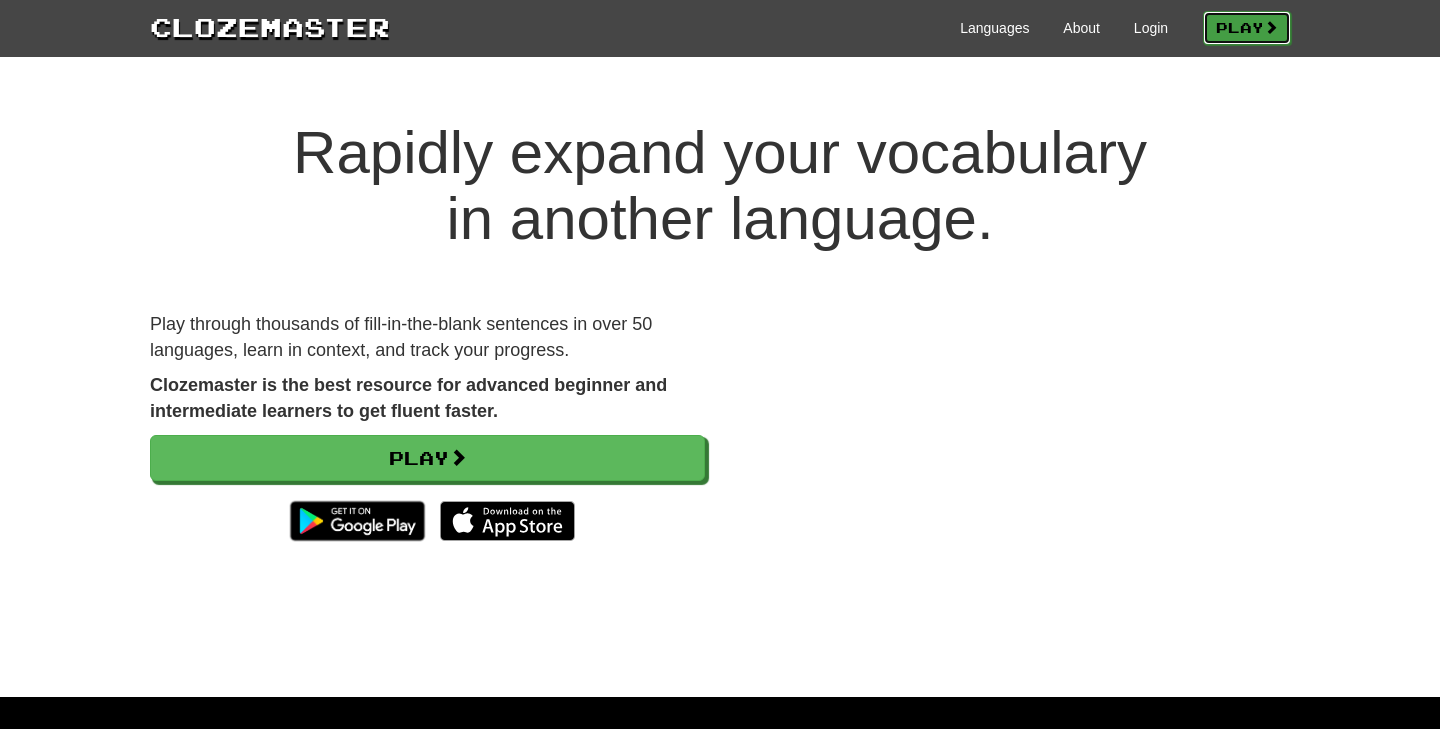 click on "Play" at bounding box center [1247, 28] 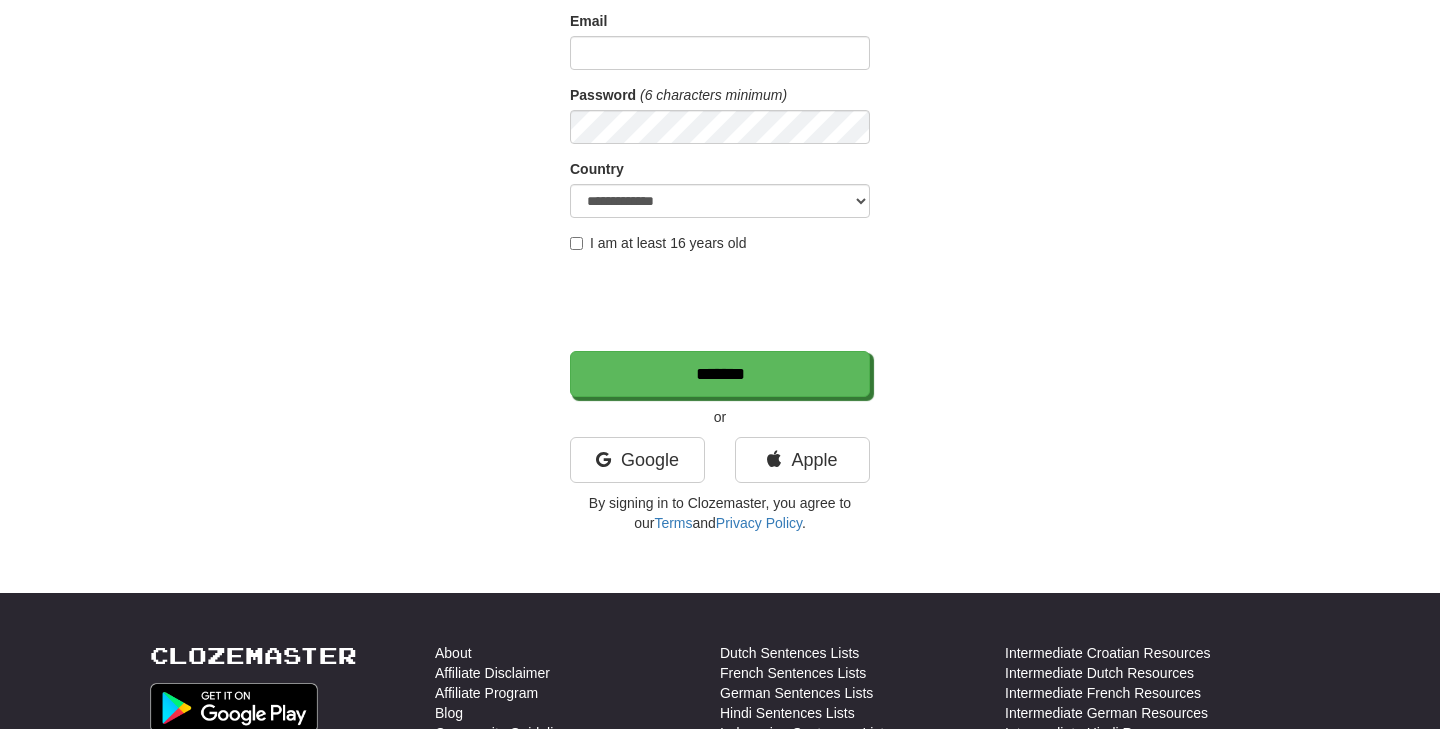 scroll, scrollTop: 0, scrollLeft: 0, axis: both 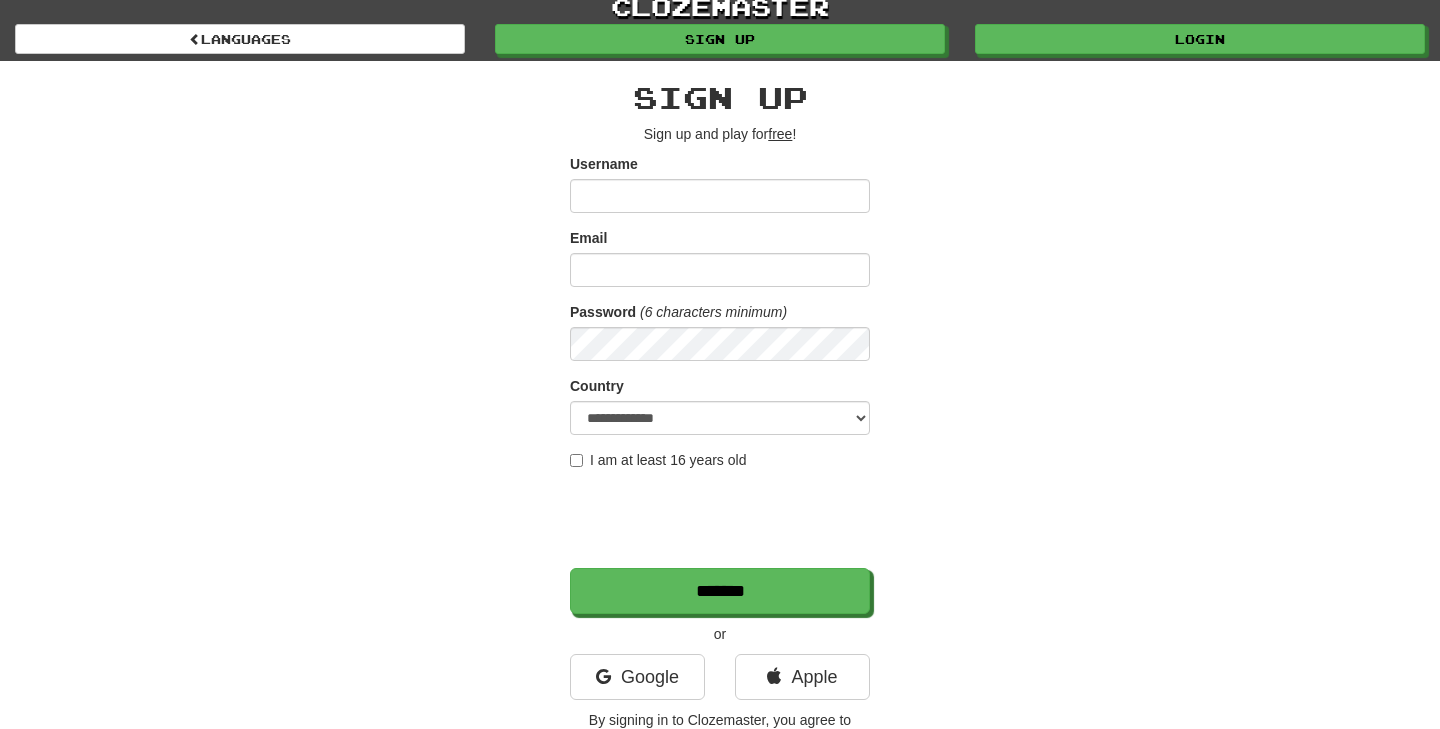 click on "Username" at bounding box center [720, 196] 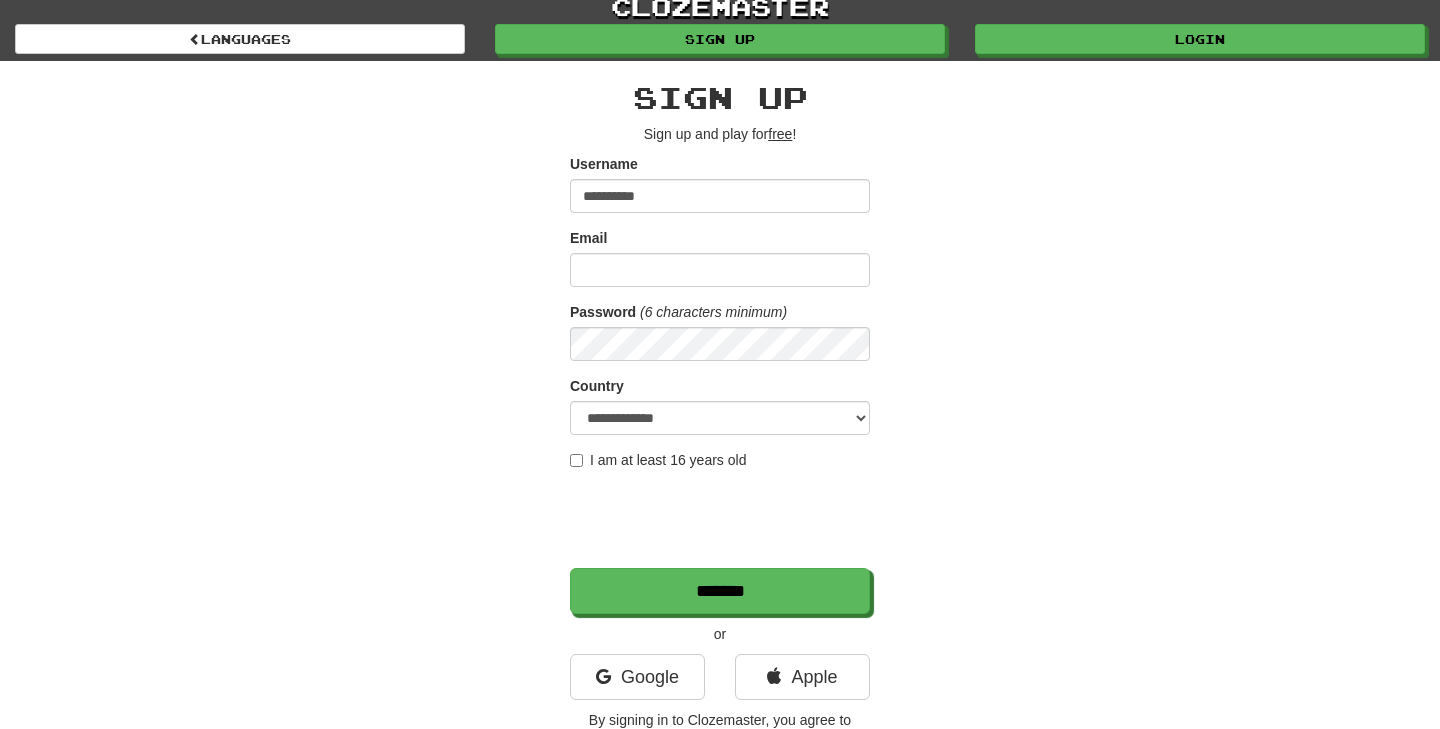 type on "**********" 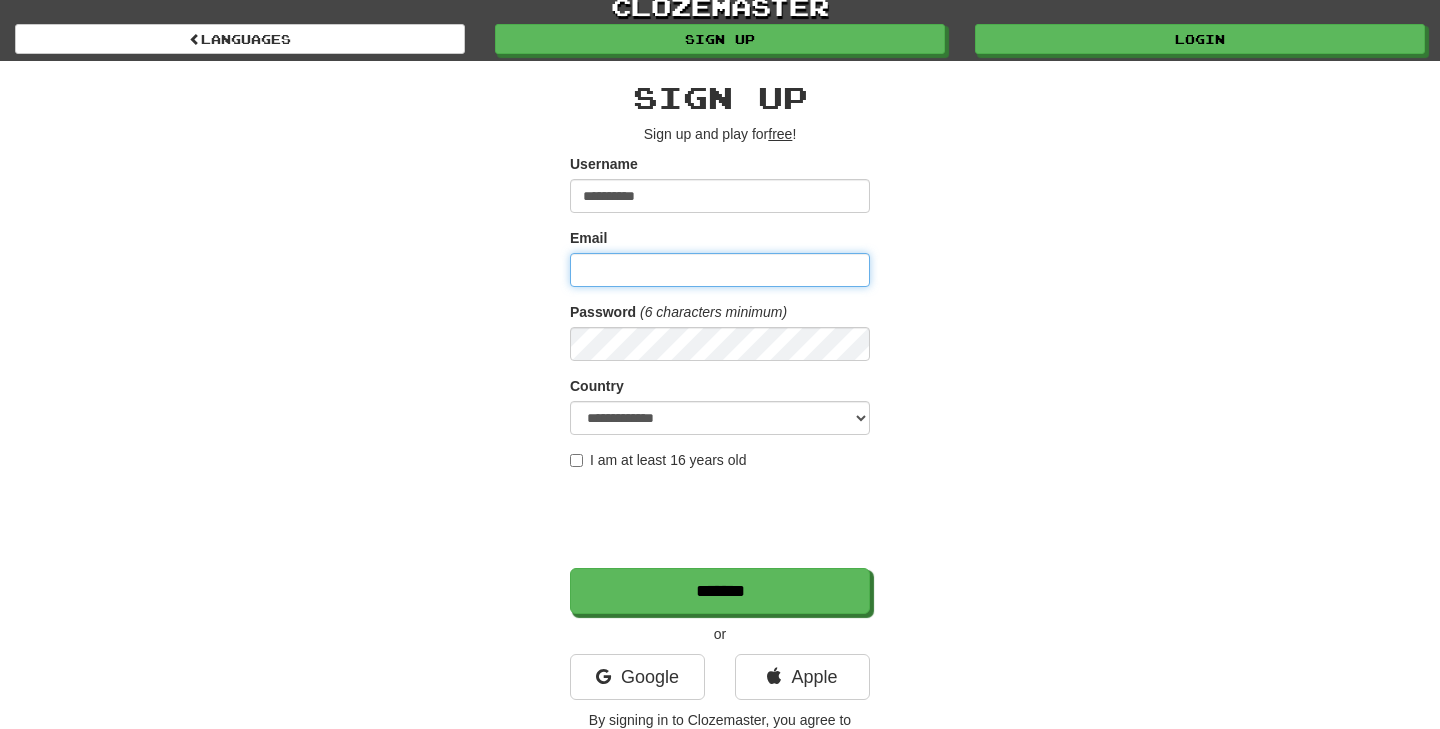 click on "Email" at bounding box center [720, 270] 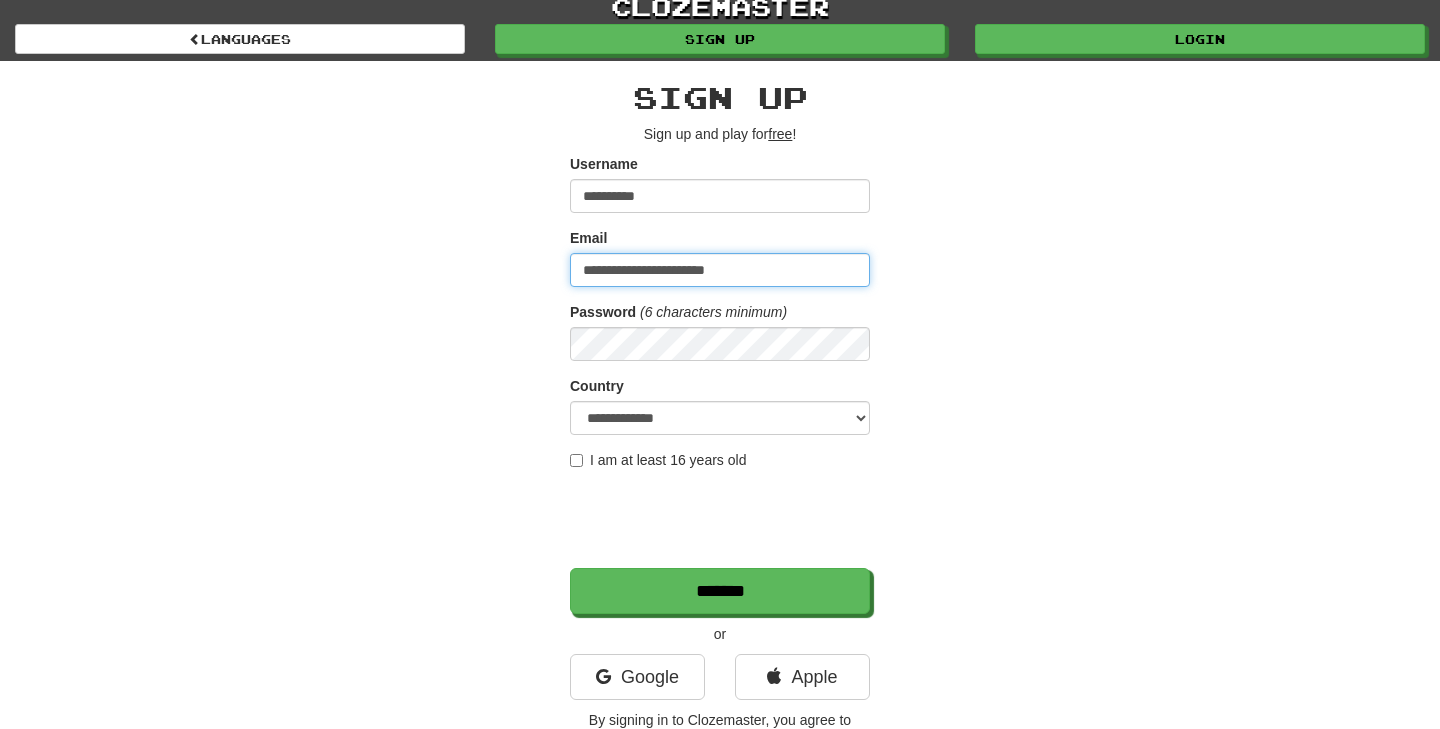 type on "**********" 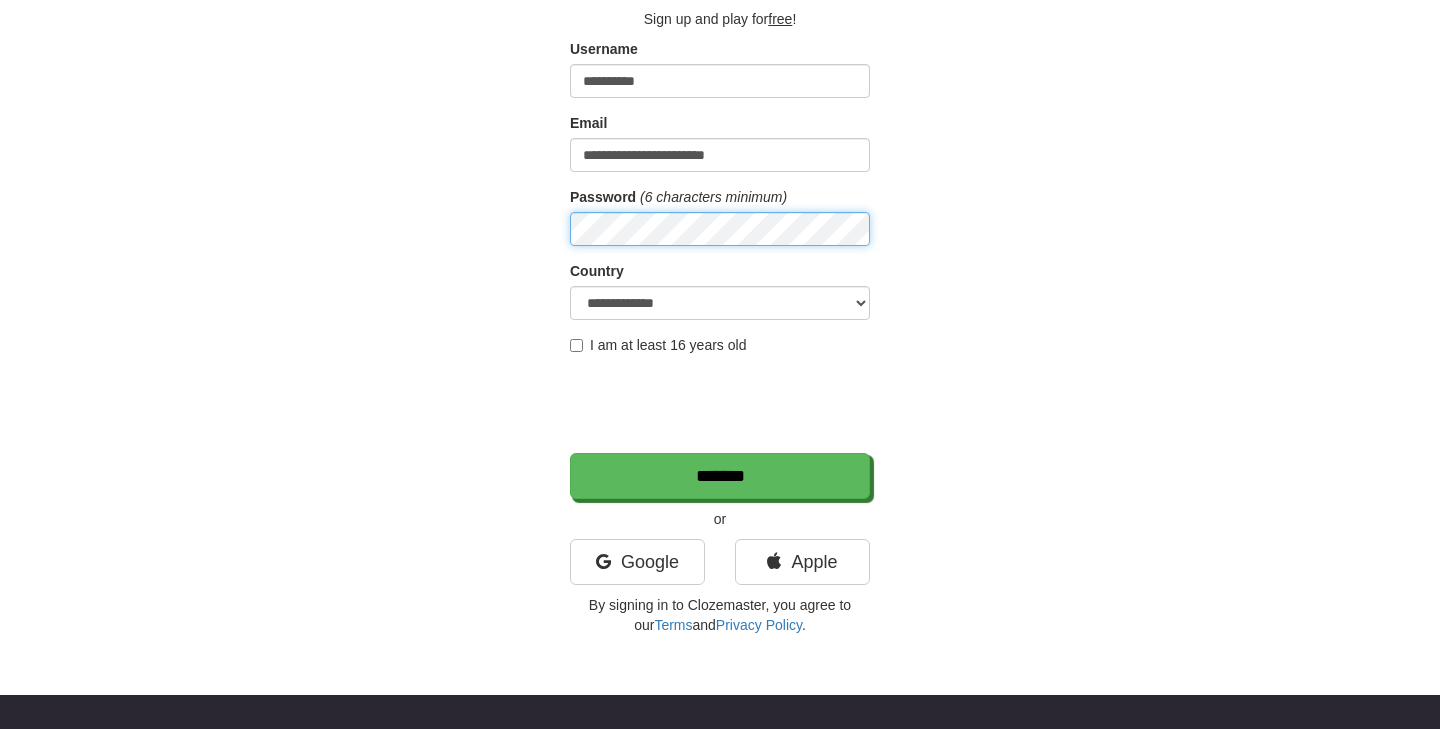 scroll, scrollTop: 127, scrollLeft: 0, axis: vertical 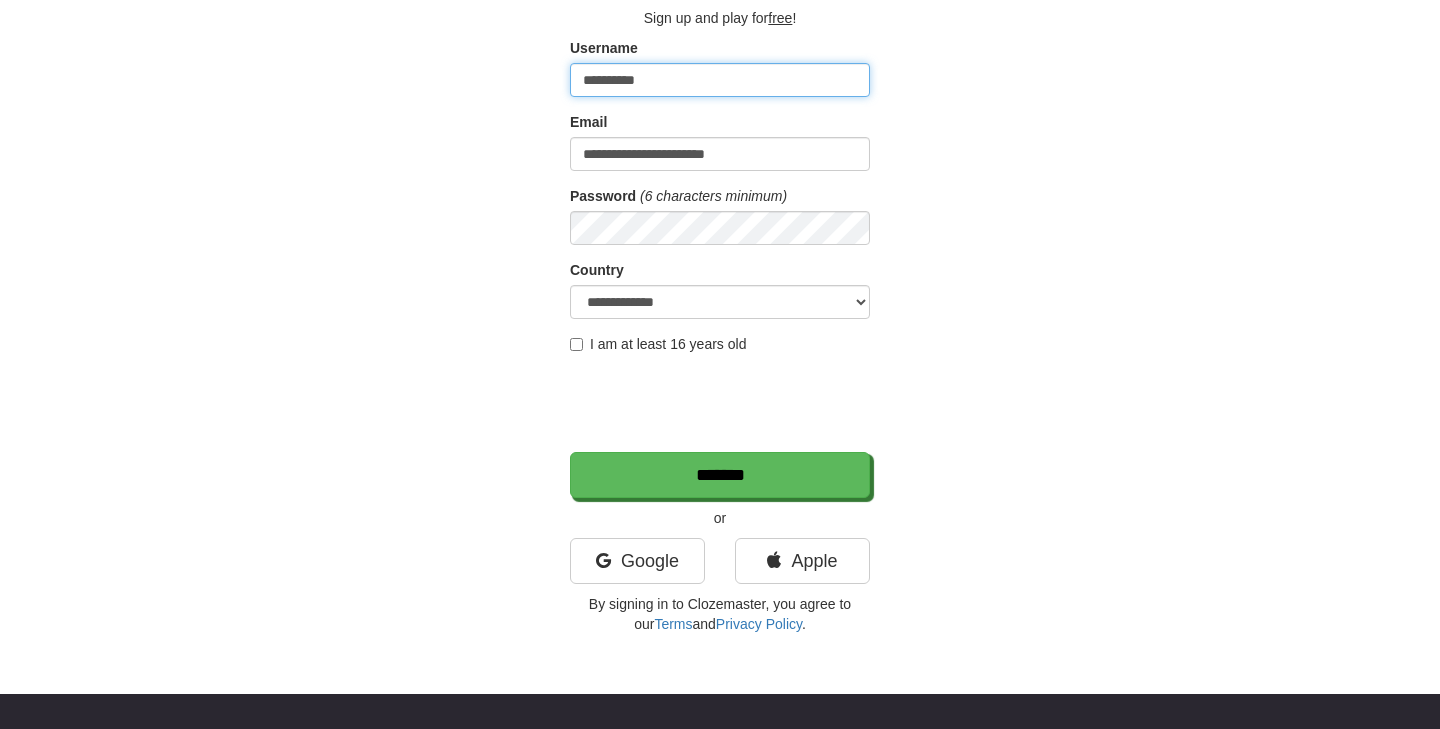 click on "**********" at bounding box center (720, 80) 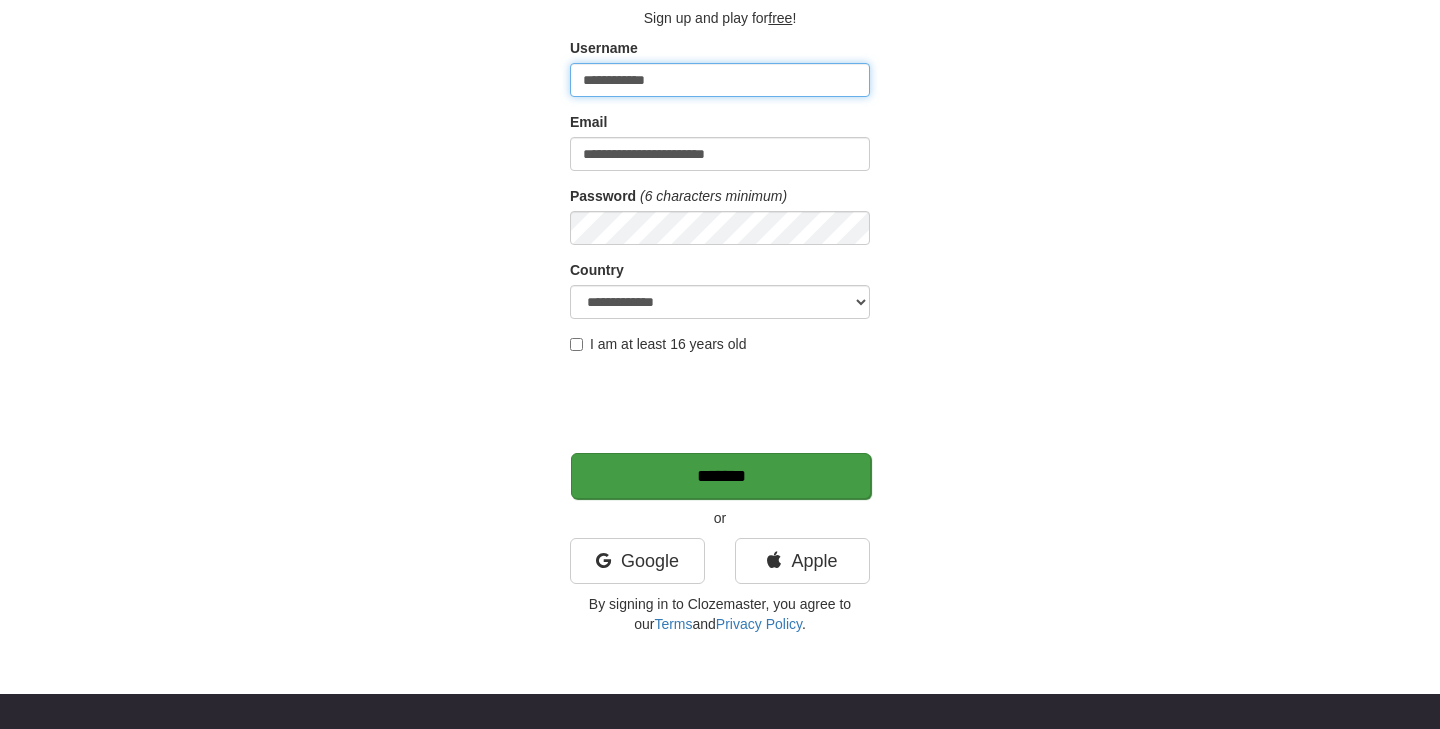 type on "**********" 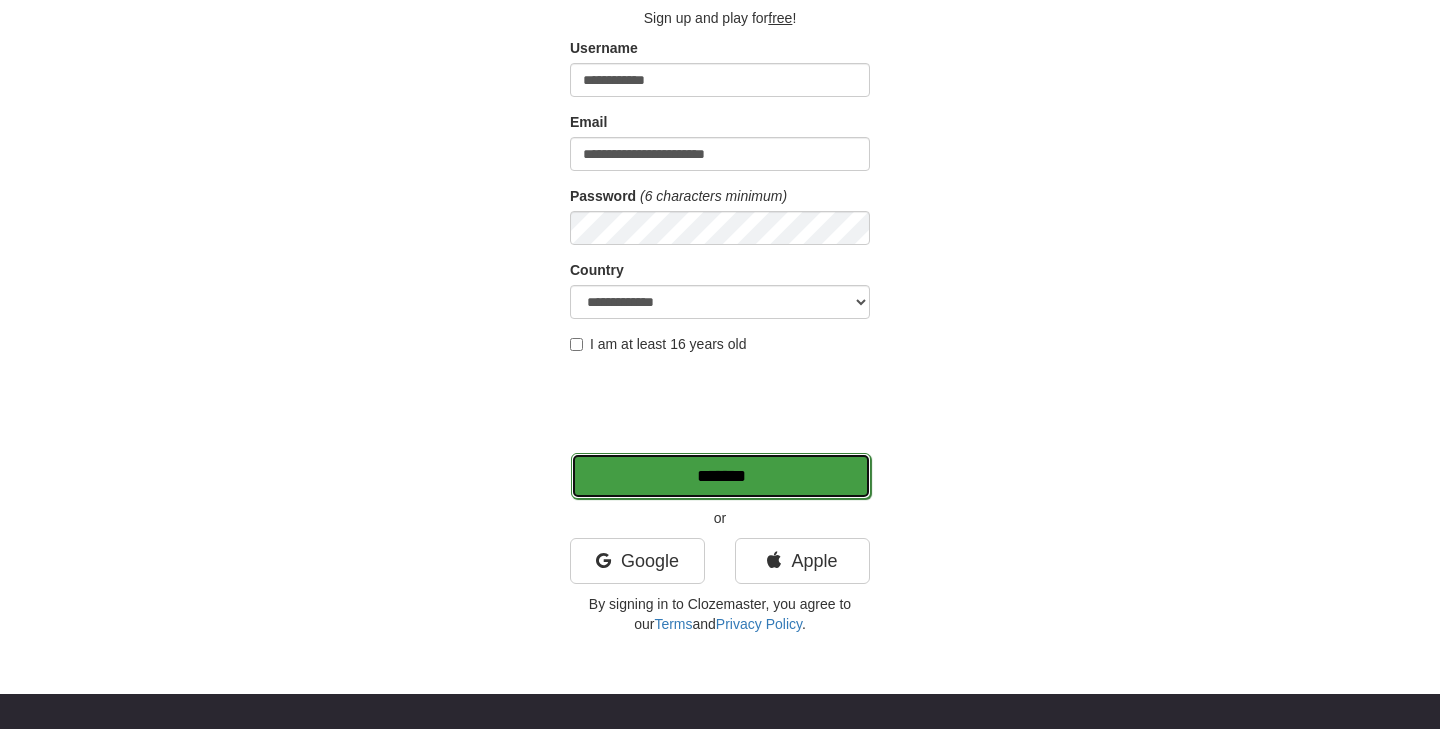 click on "*******" at bounding box center [721, 476] 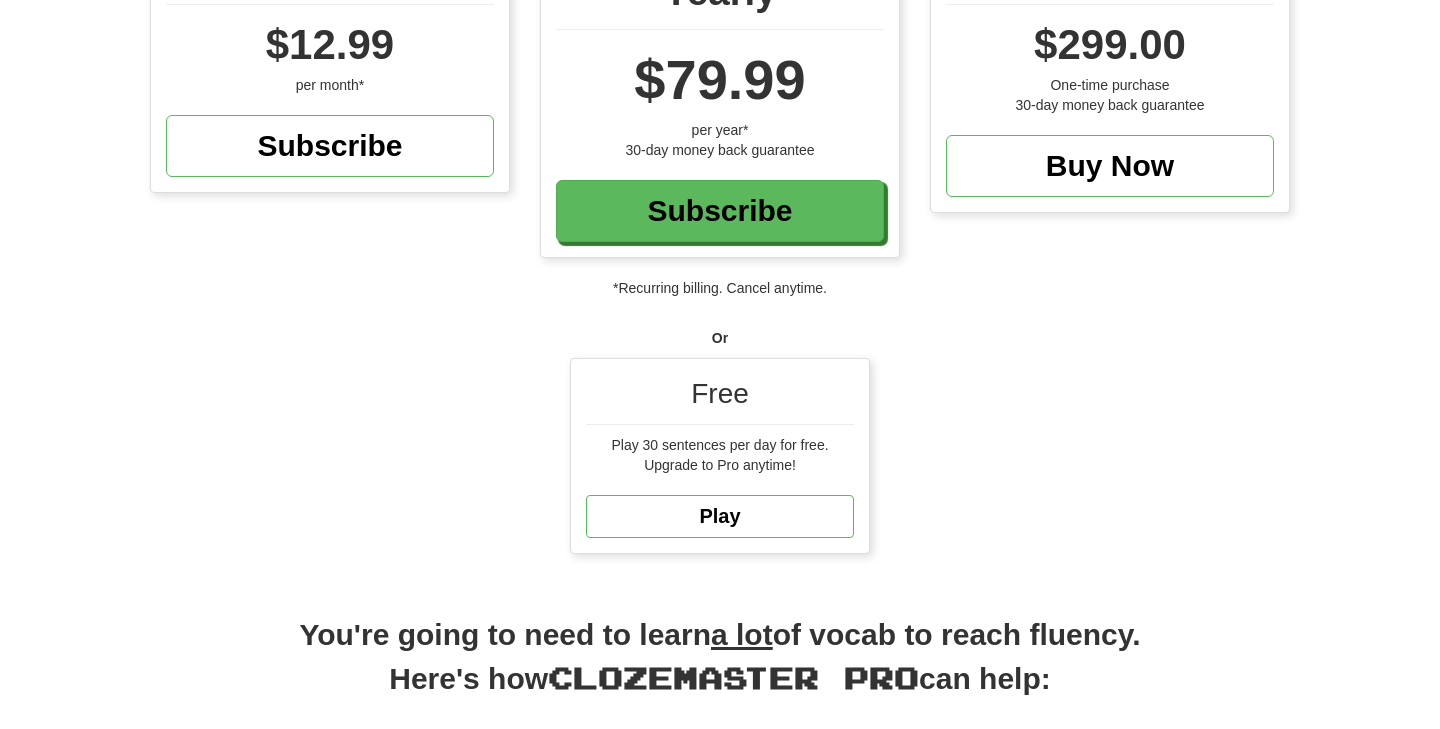 scroll, scrollTop: 299, scrollLeft: 0, axis: vertical 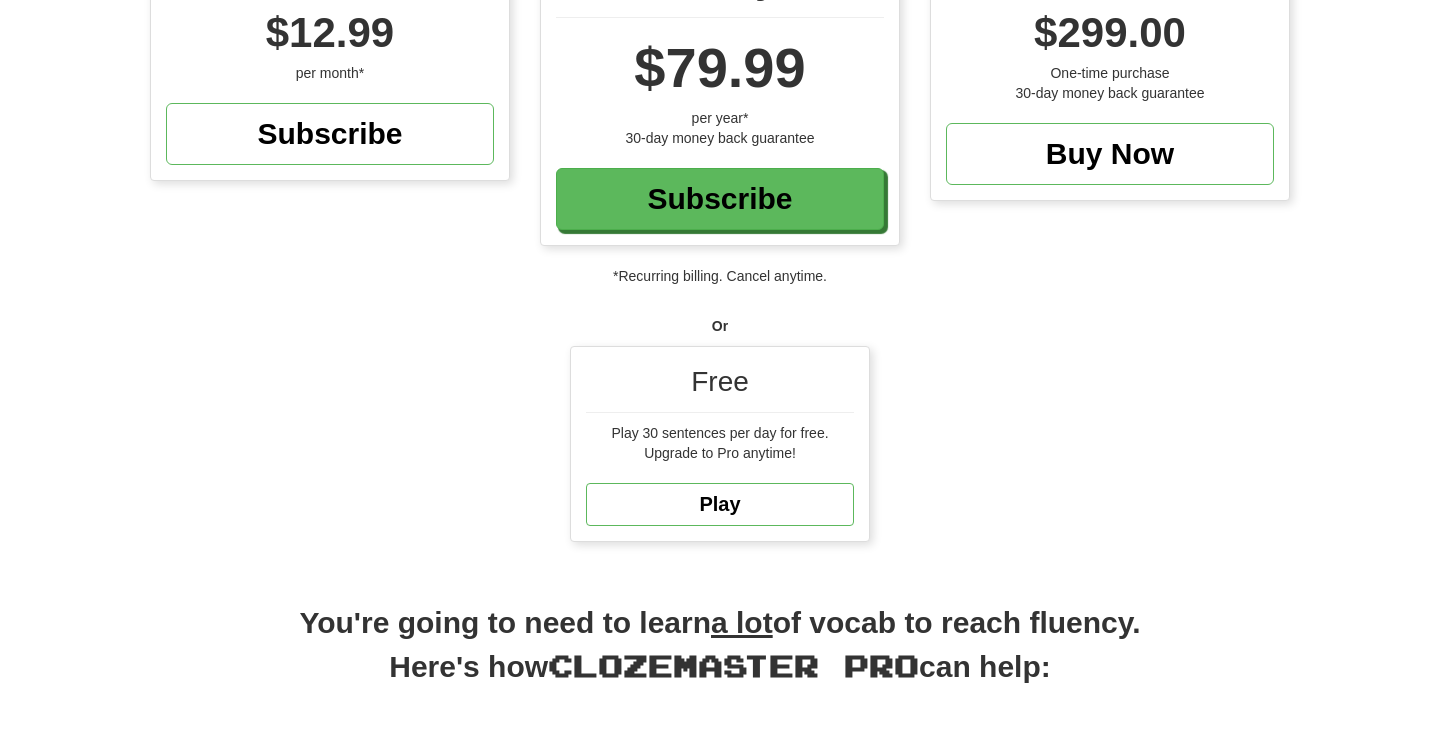 click on "Play 30 sentences per day for free." at bounding box center [720, 433] 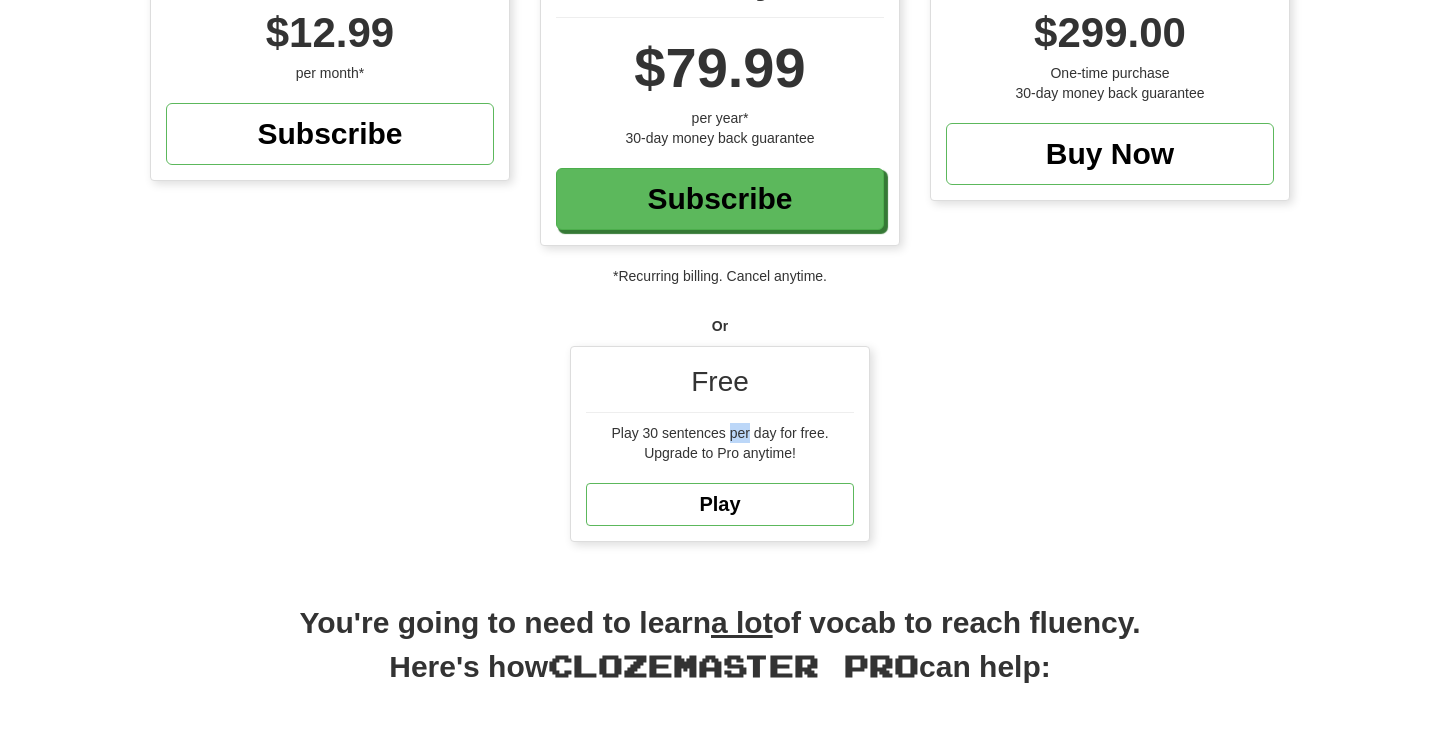 click on "Play 30 sentences per day for free." at bounding box center (720, 433) 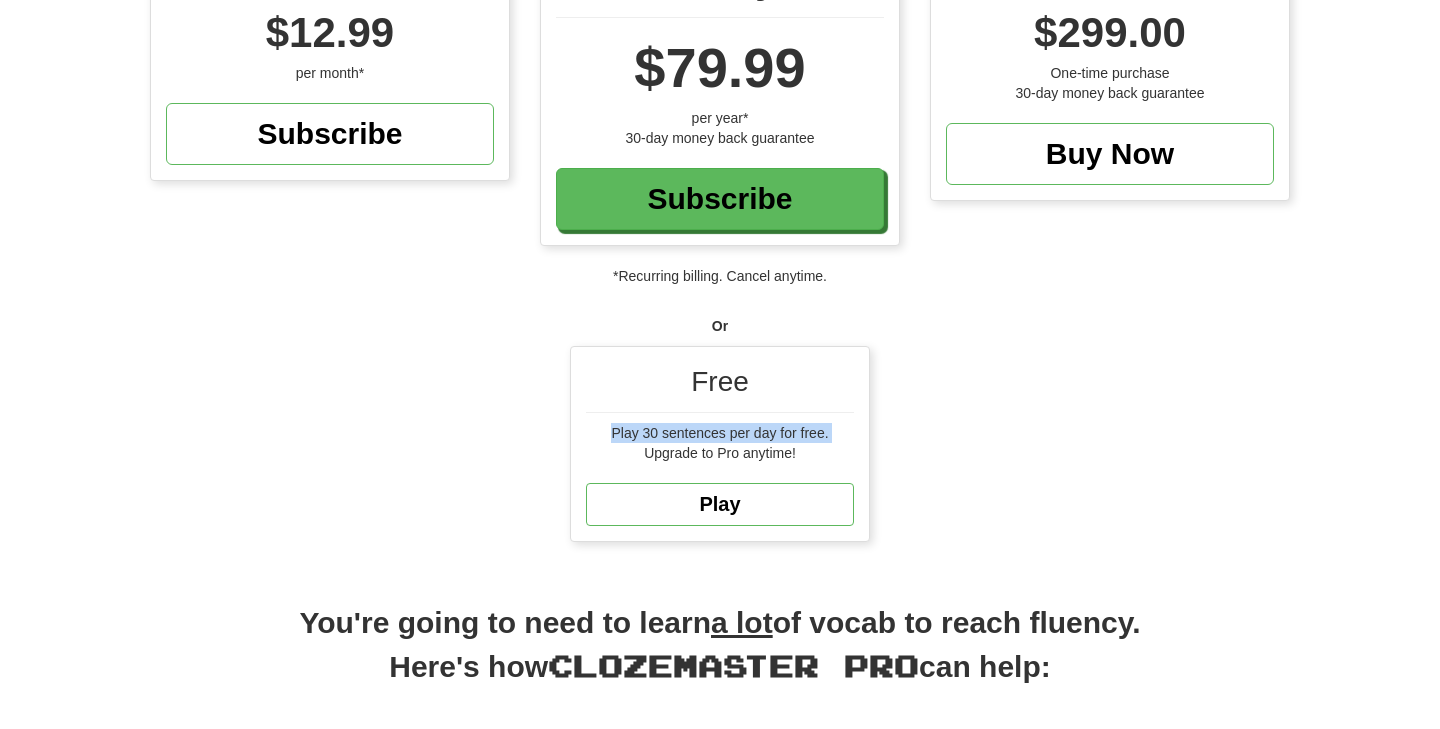 click on "Play 30 sentences per day for free." at bounding box center [720, 433] 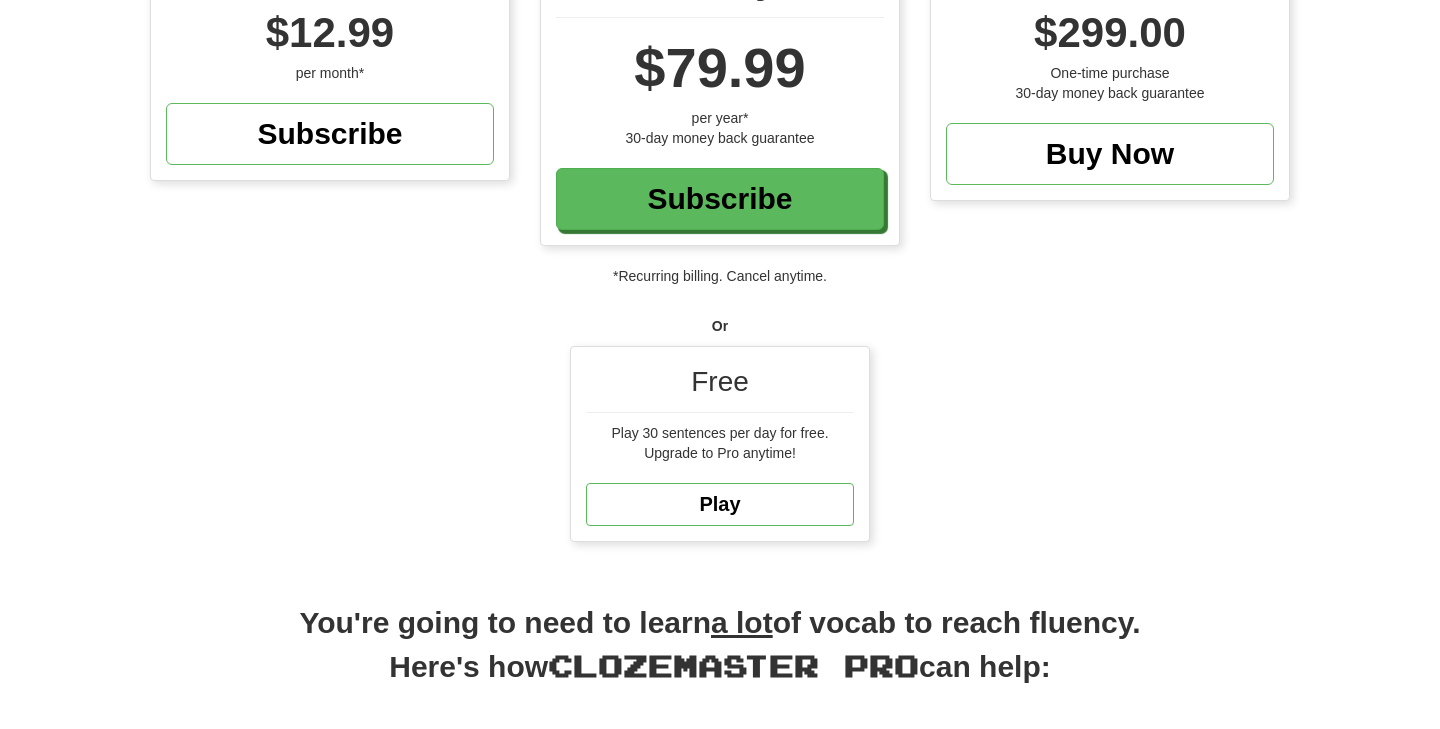click on "Upgrade to Pro anytime!" at bounding box center [720, 453] 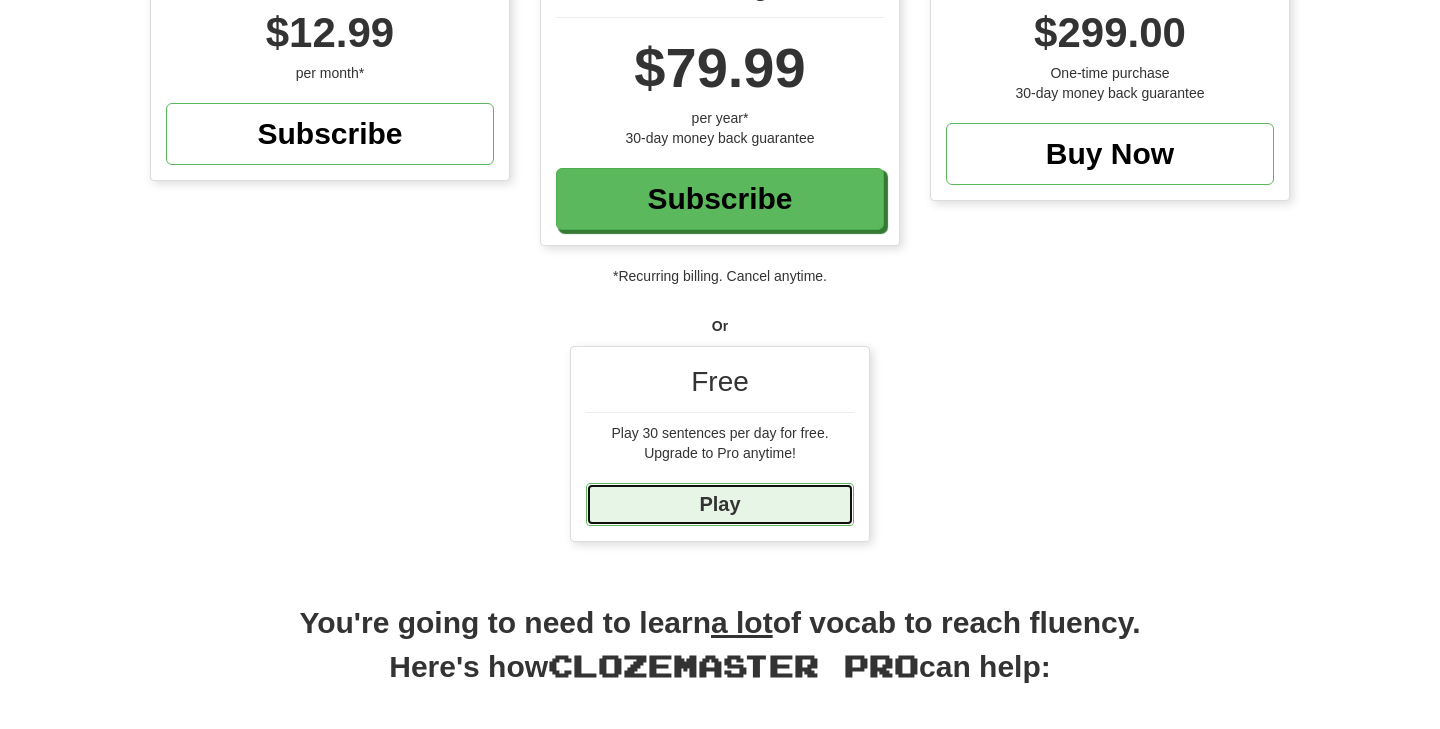 click on "Play" at bounding box center (720, 504) 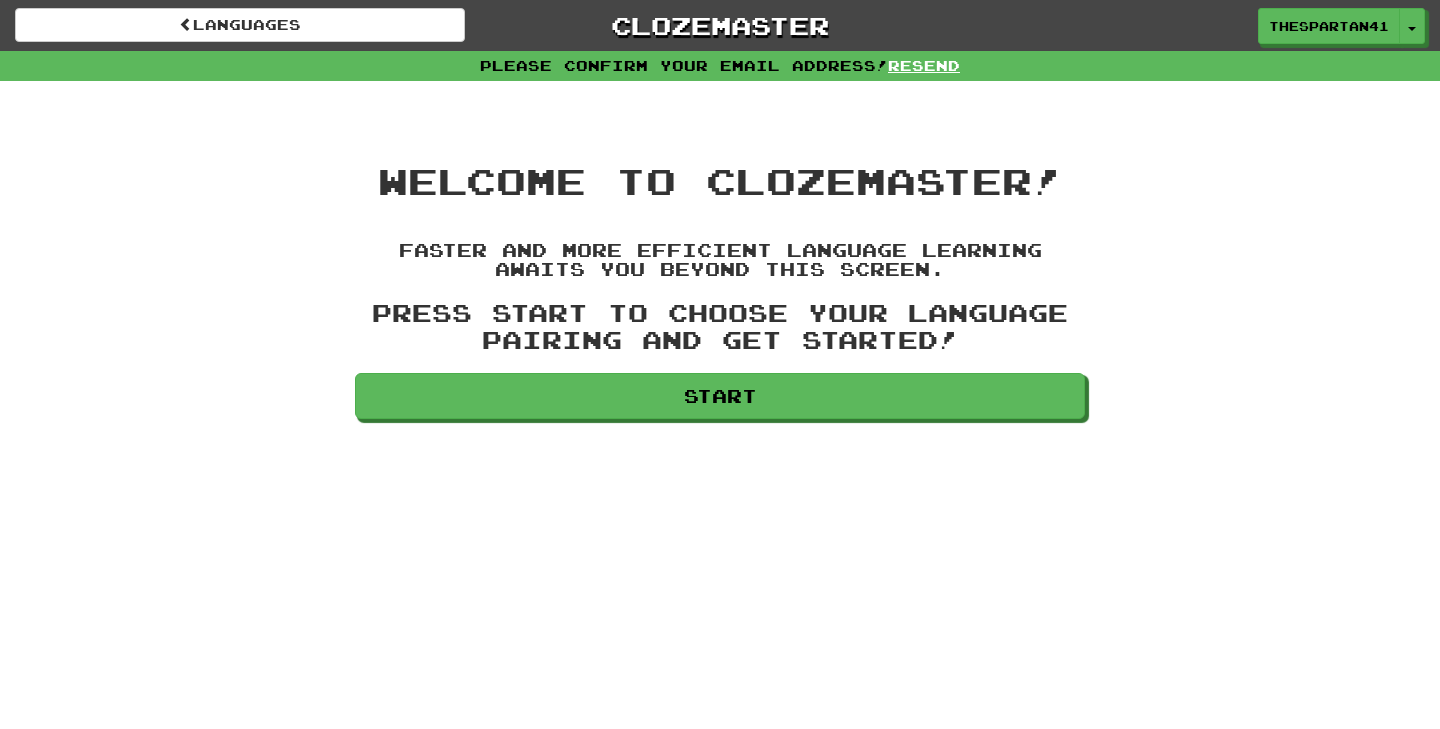 scroll, scrollTop: 0, scrollLeft: 0, axis: both 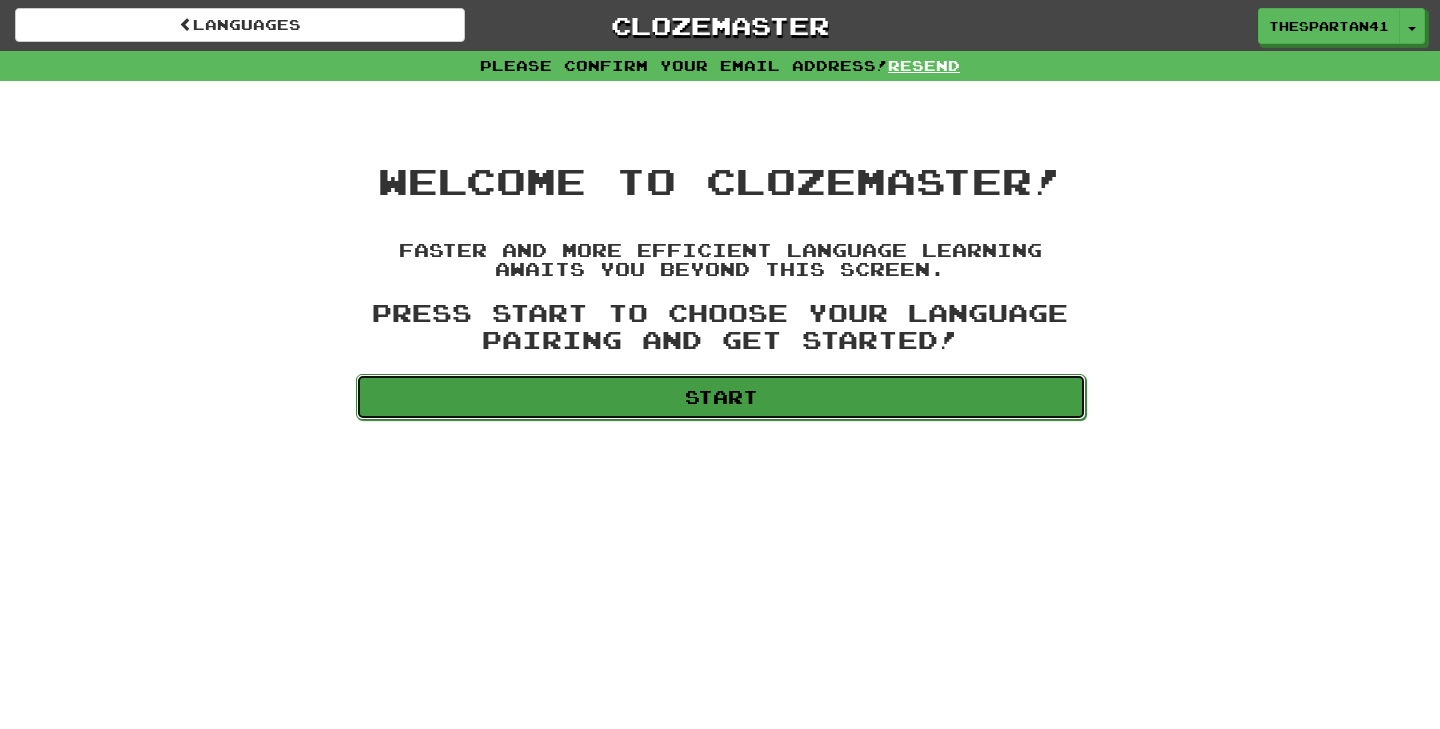 click on "Start" at bounding box center (721, 397) 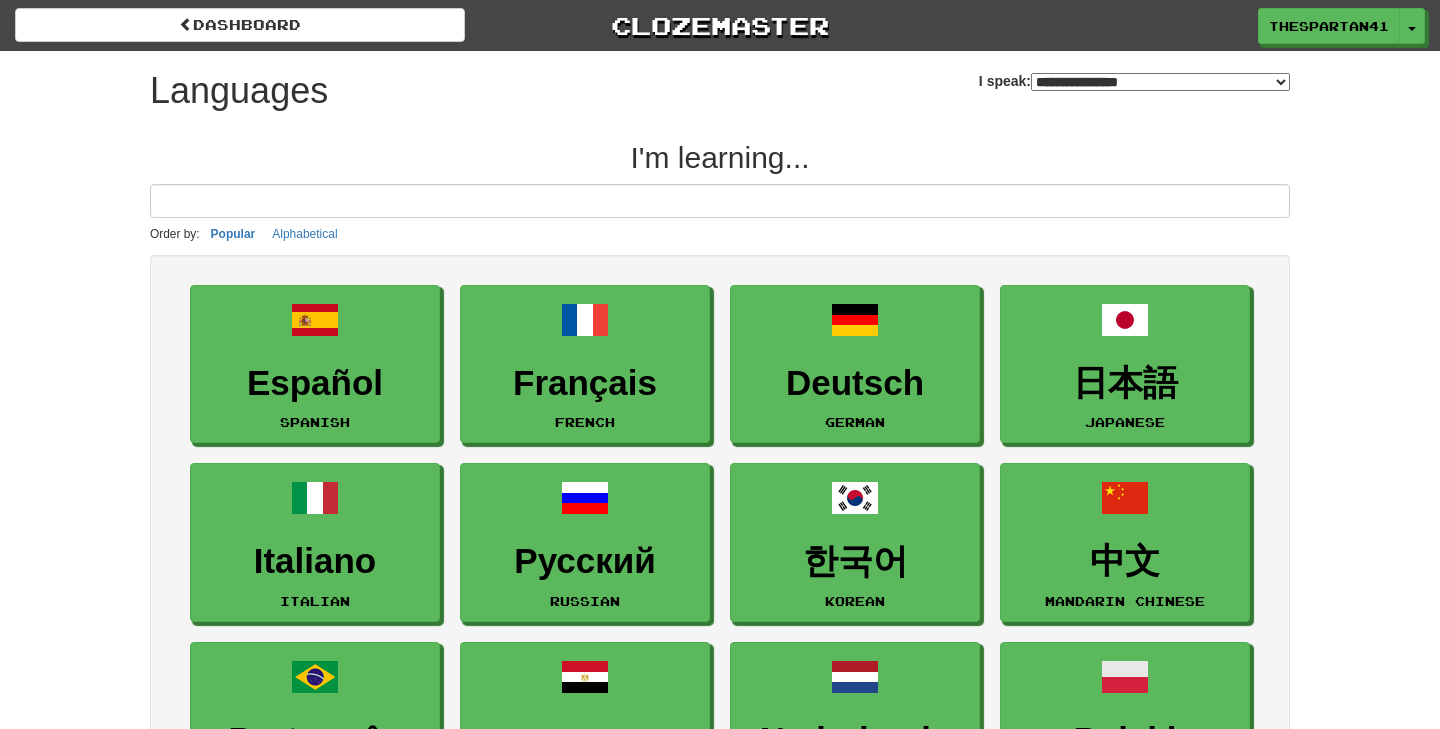 select on "*******" 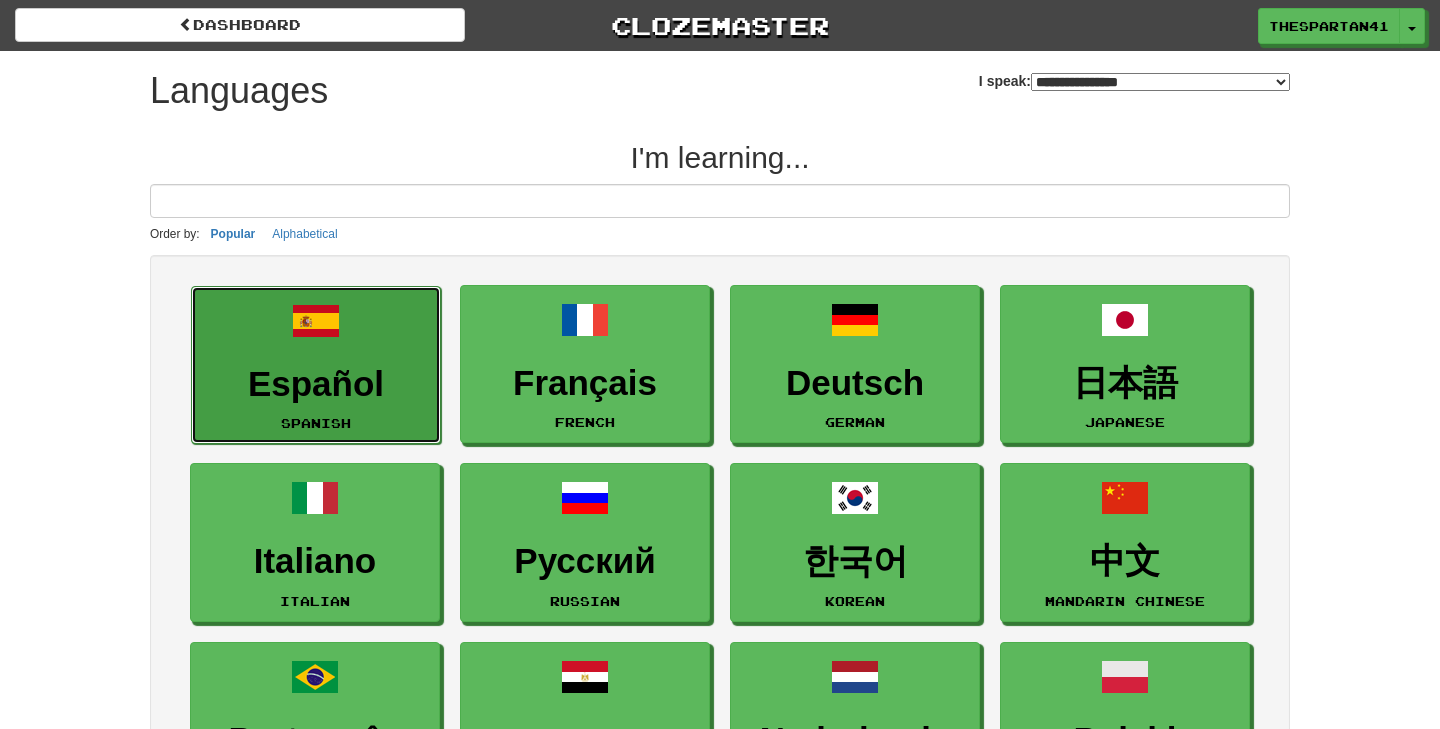 click on "Español" at bounding box center [316, 384] 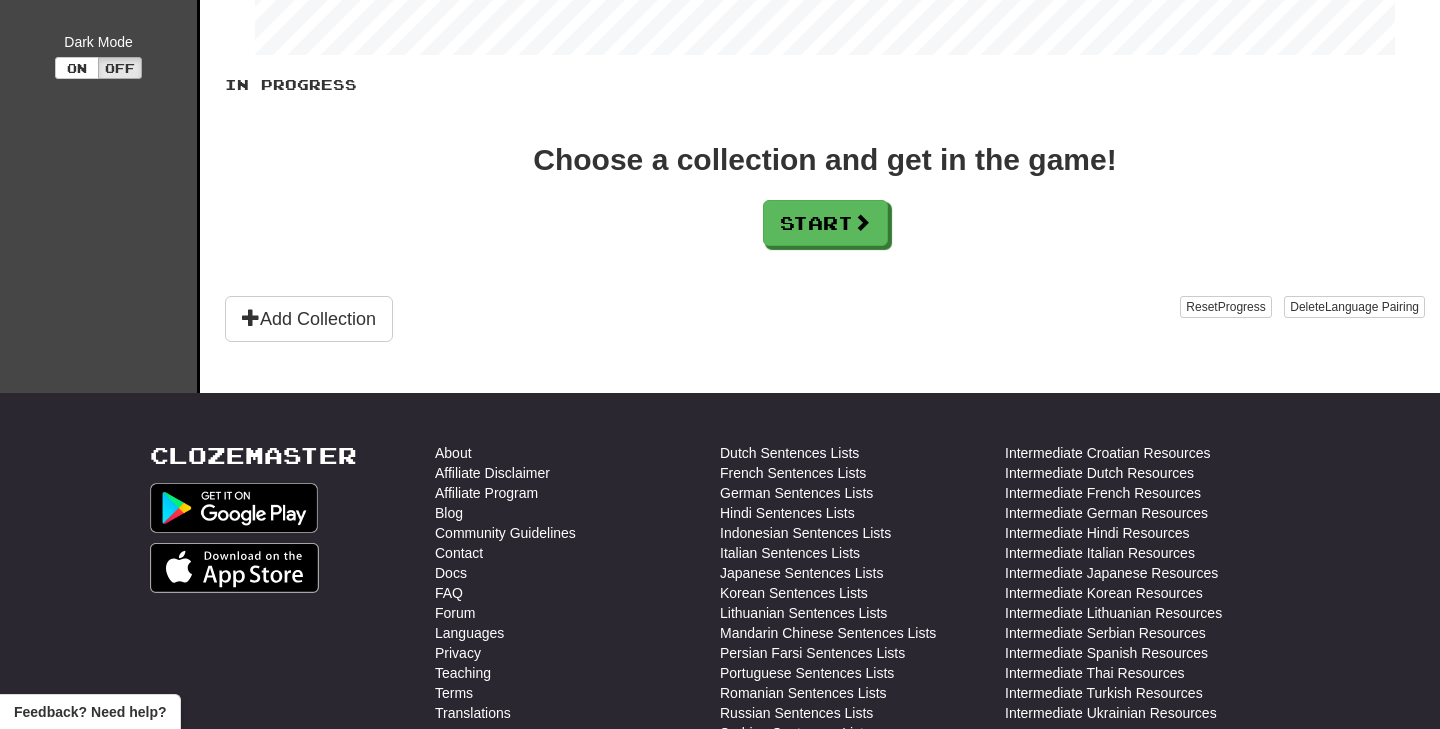 scroll, scrollTop: 0, scrollLeft: 0, axis: both 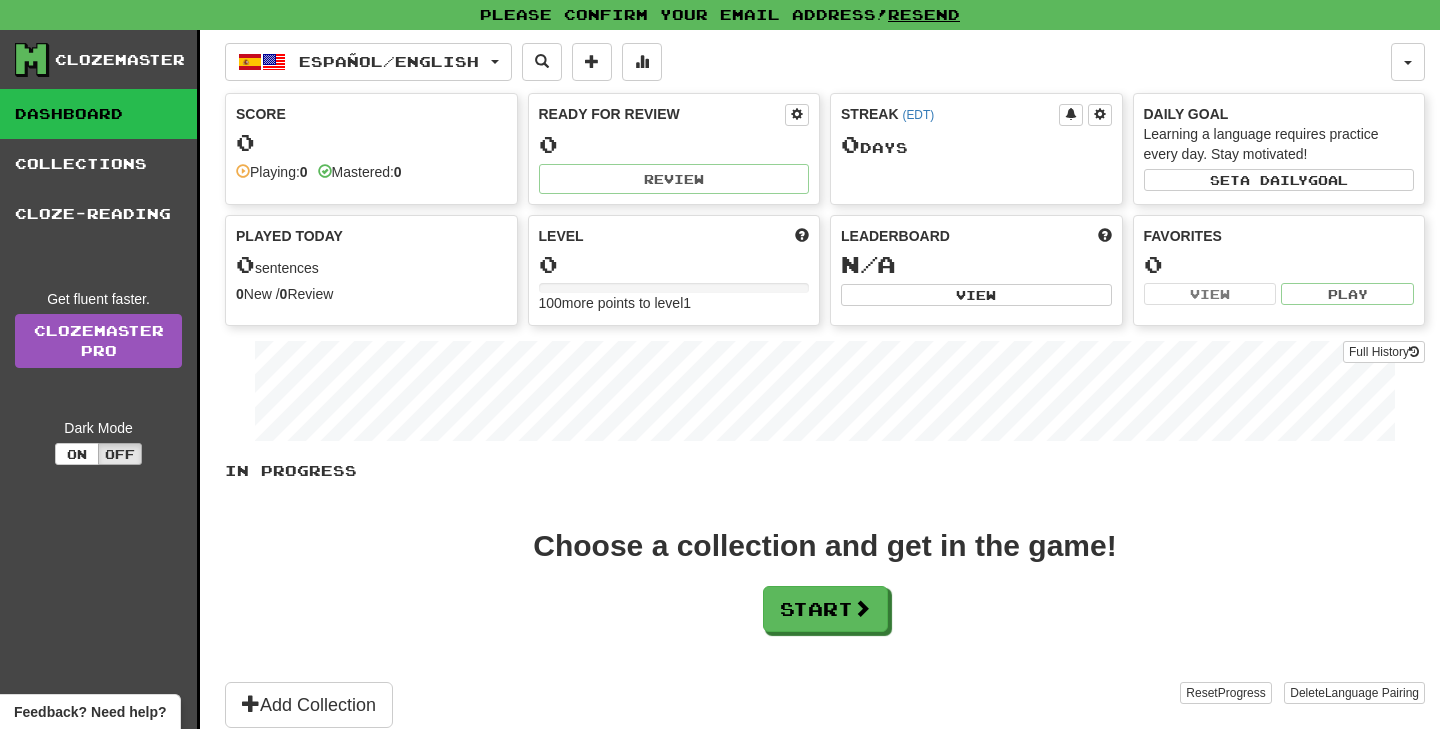 click on "Level" at bounding box center [674, 236] 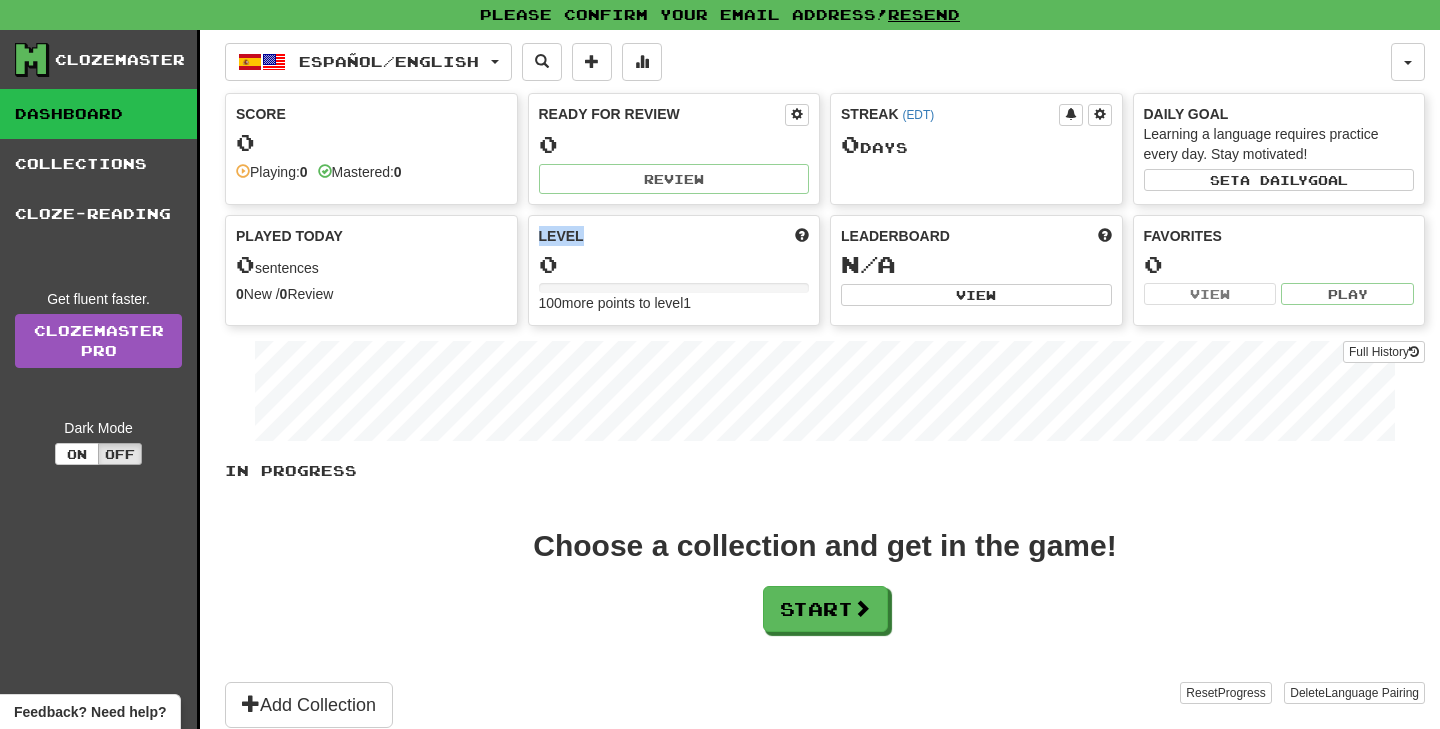 click on "Level" at bounding box center [674, 236] 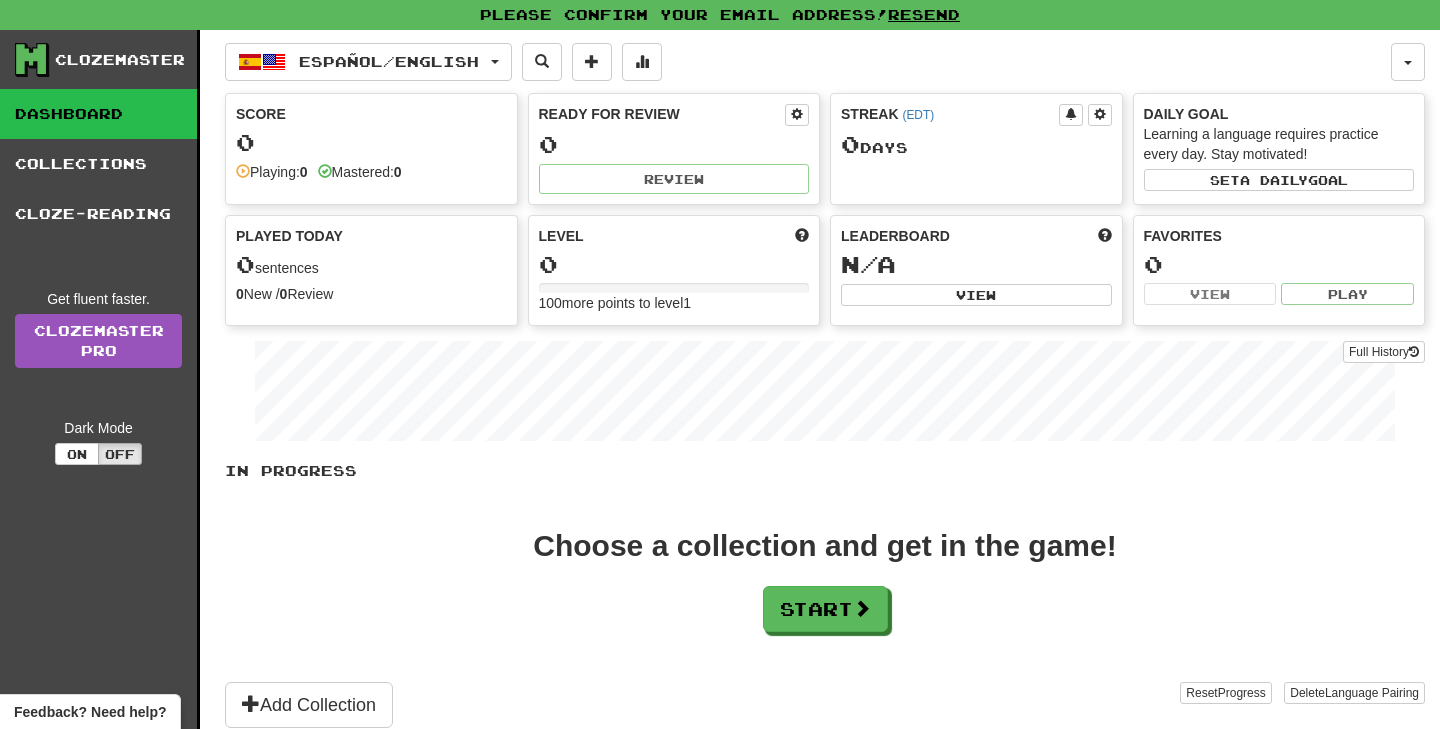 click on "Level" at bounding box center [674, 236] 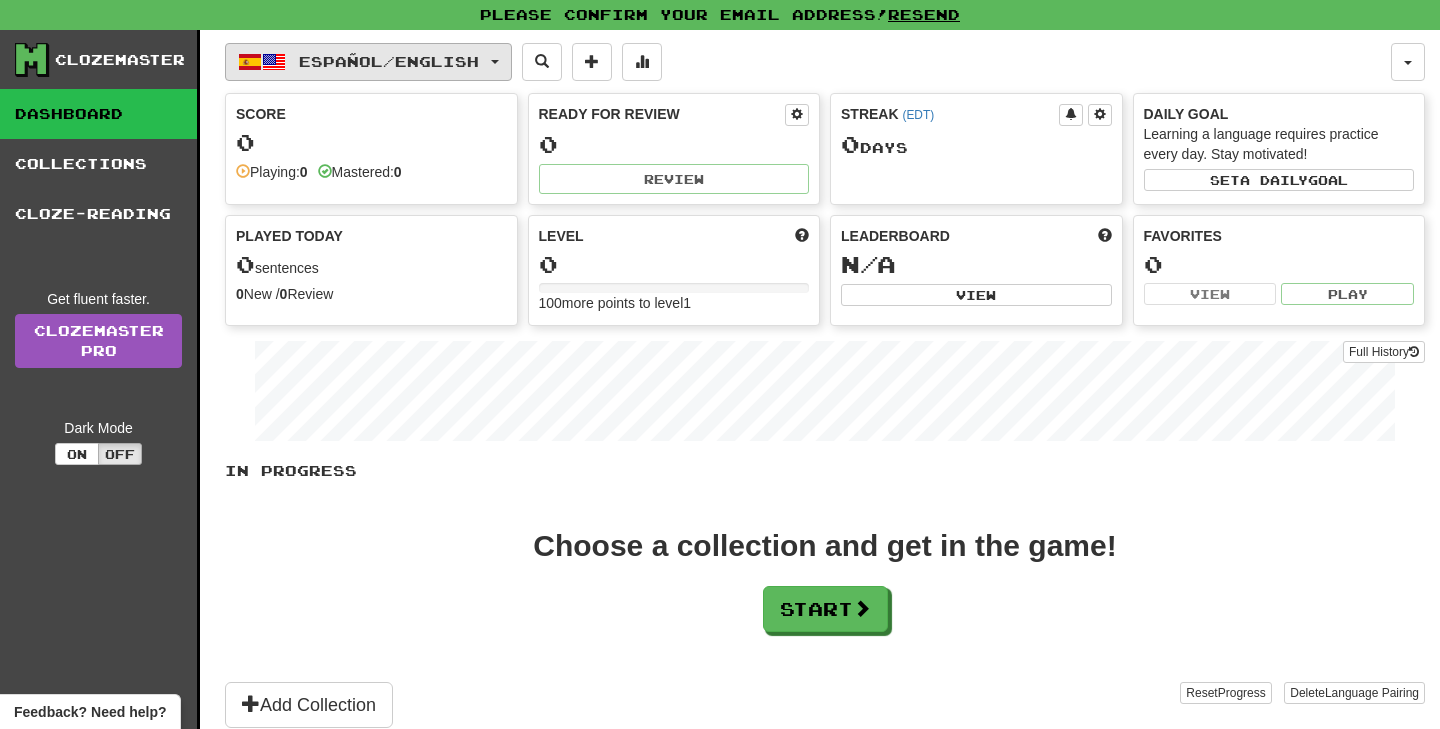 click on "Español  /  English" at bounding box center [389, 61] 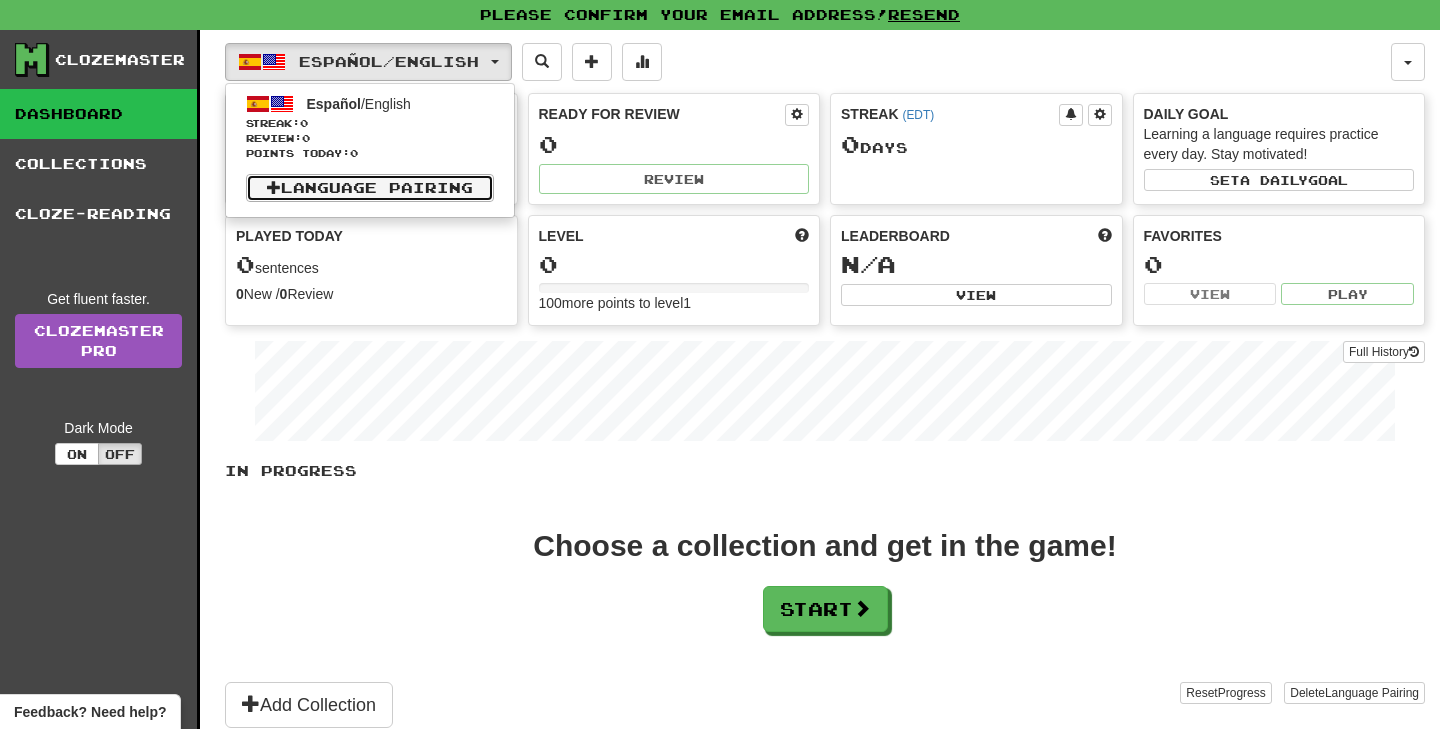 click on "Language Pairing" at bounding box center [370, 188] 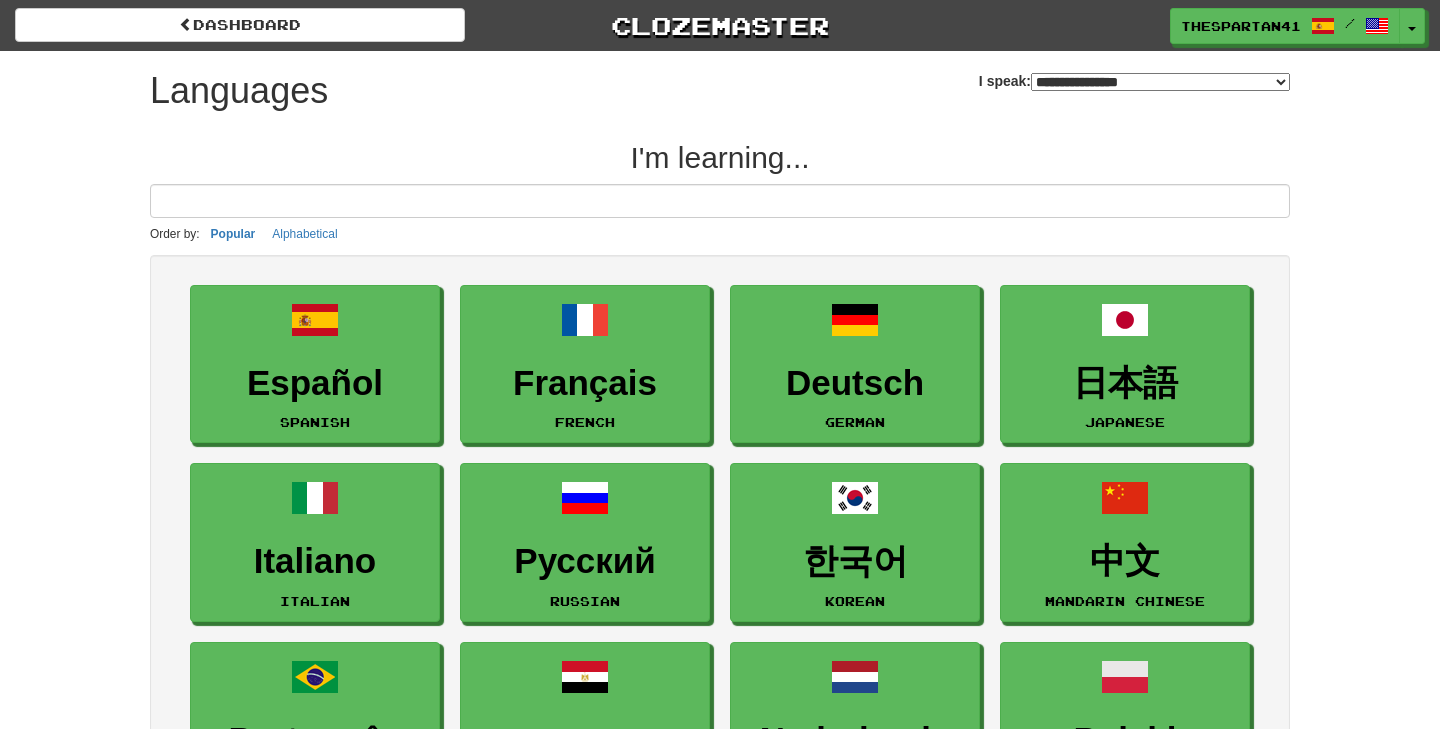 select on "*******" 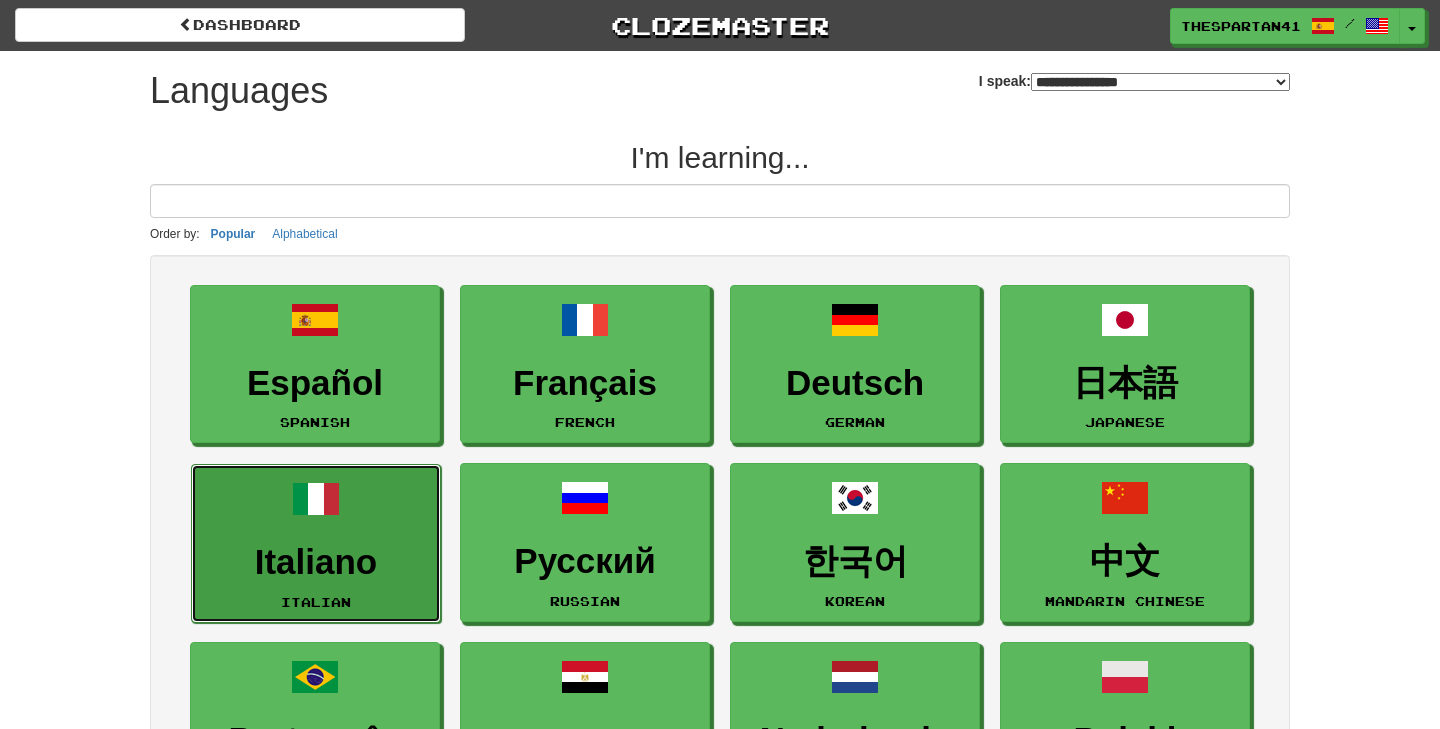 click on "[FIRST] [LAST]" at bounding box center [316, 543] 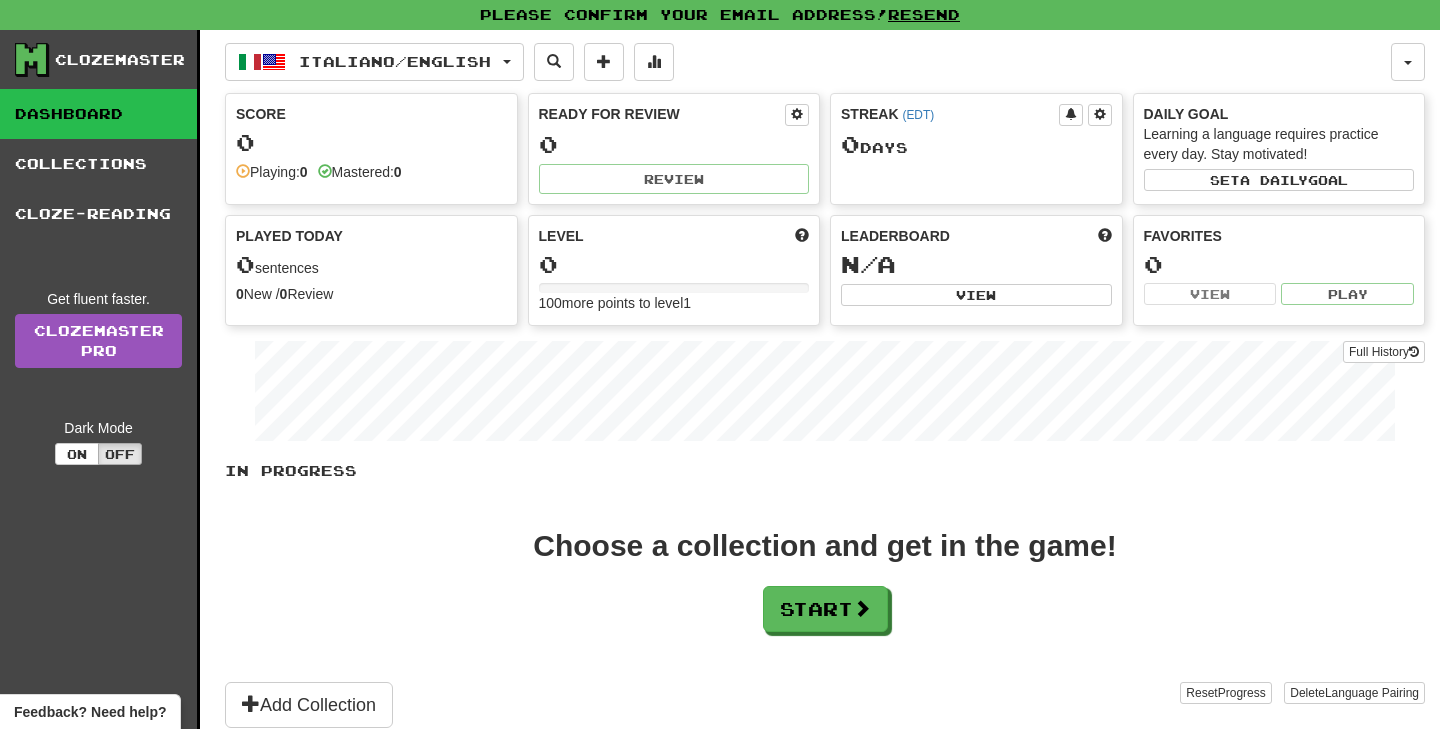 scroll, scrollTop: 0, scrollLeft: 0, axis: both 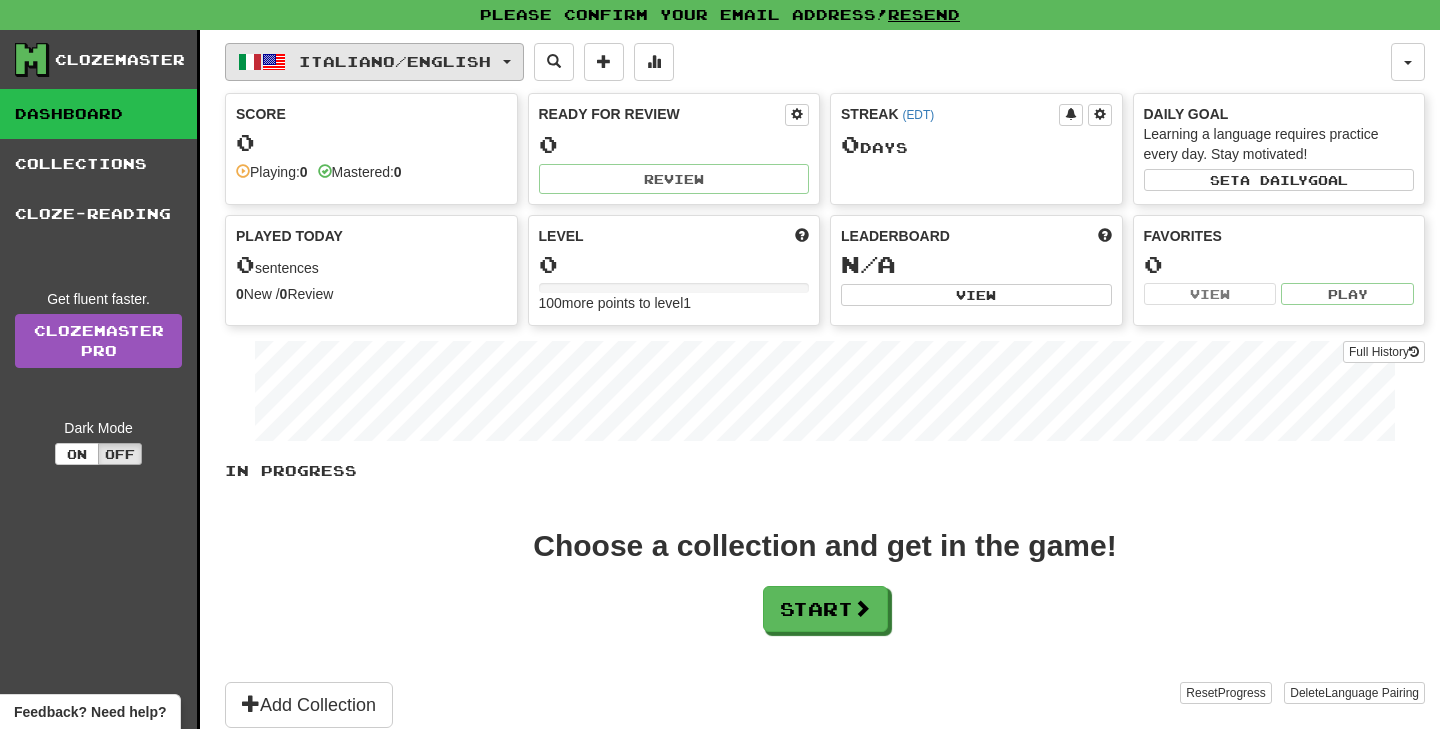 click on "Italiano  /  English" at bounding box center [374, 62] 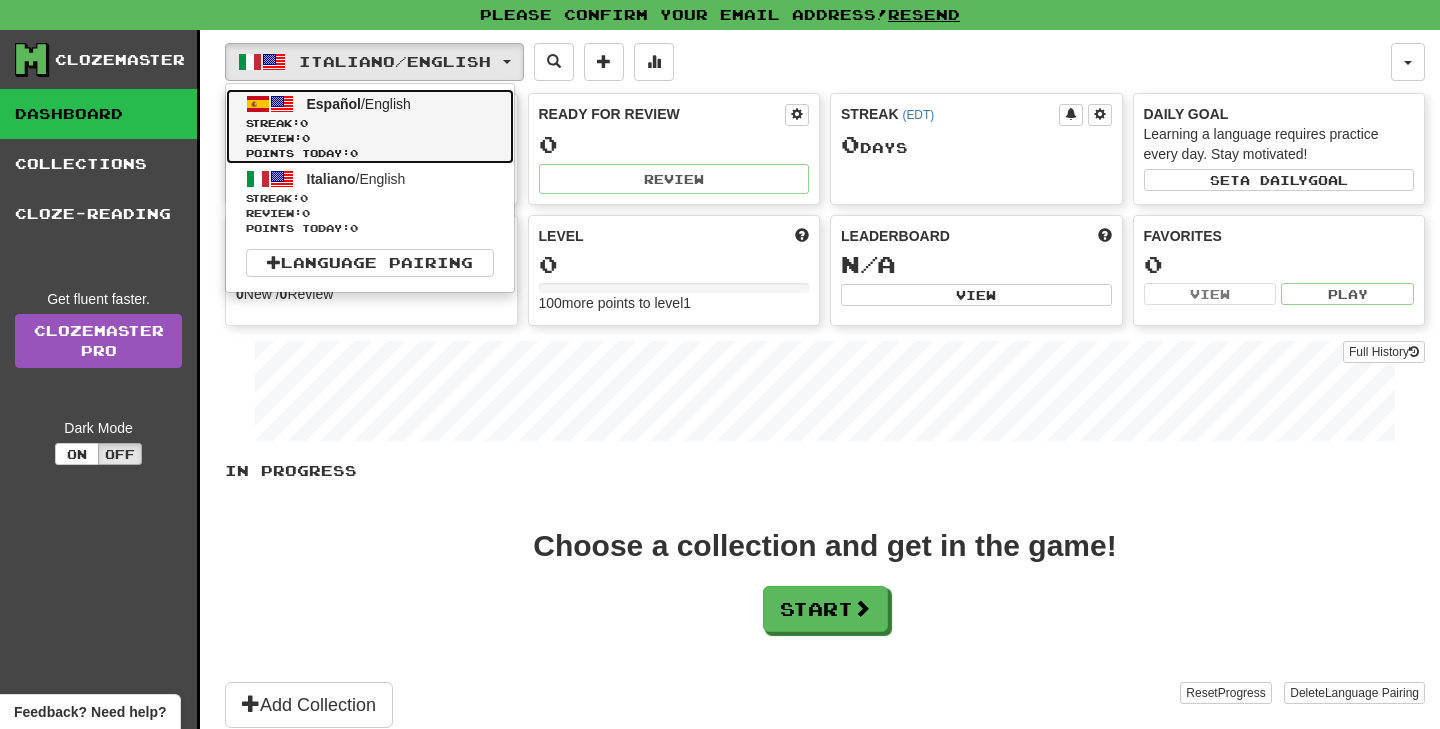 click on "Español" at bounding box center [334, 104] 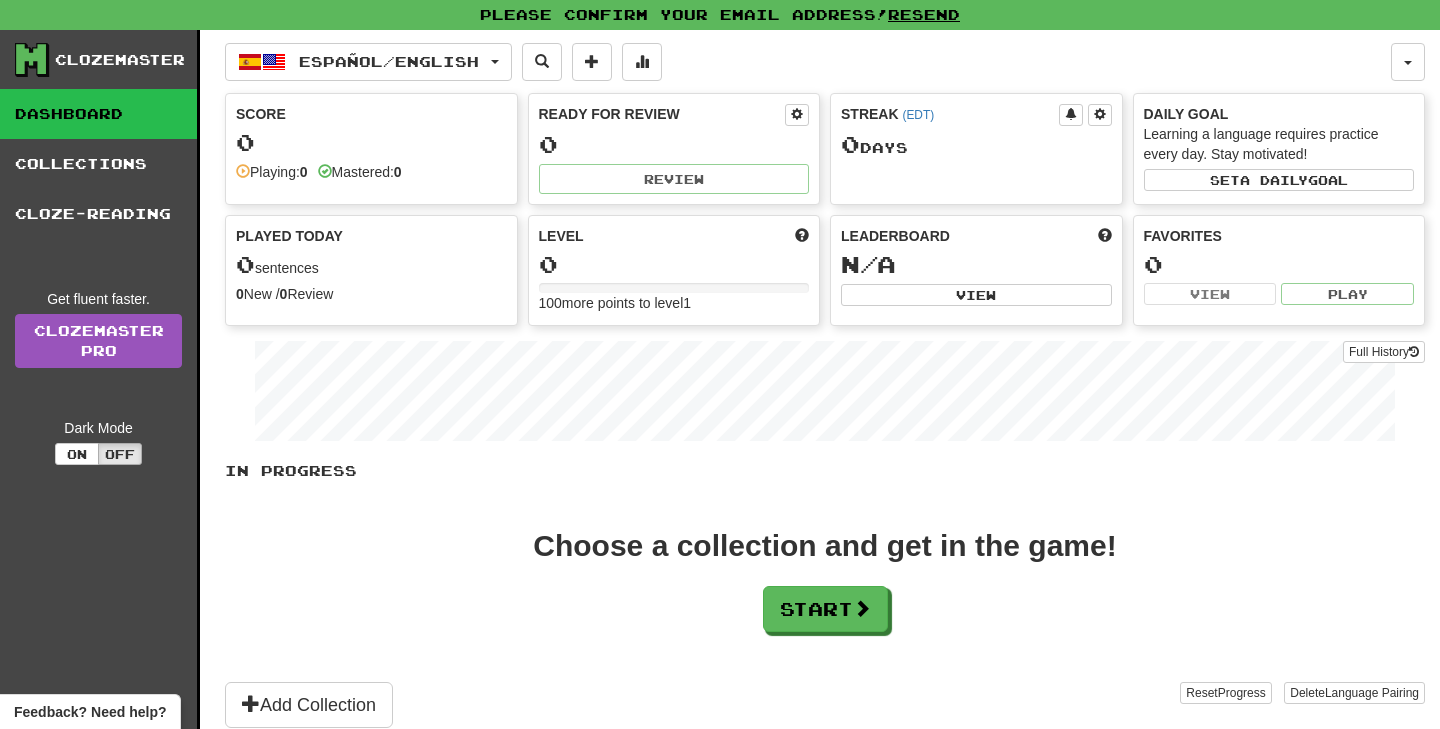 scroll, scrollTop: 0, scrollLeft: 0, axis: both 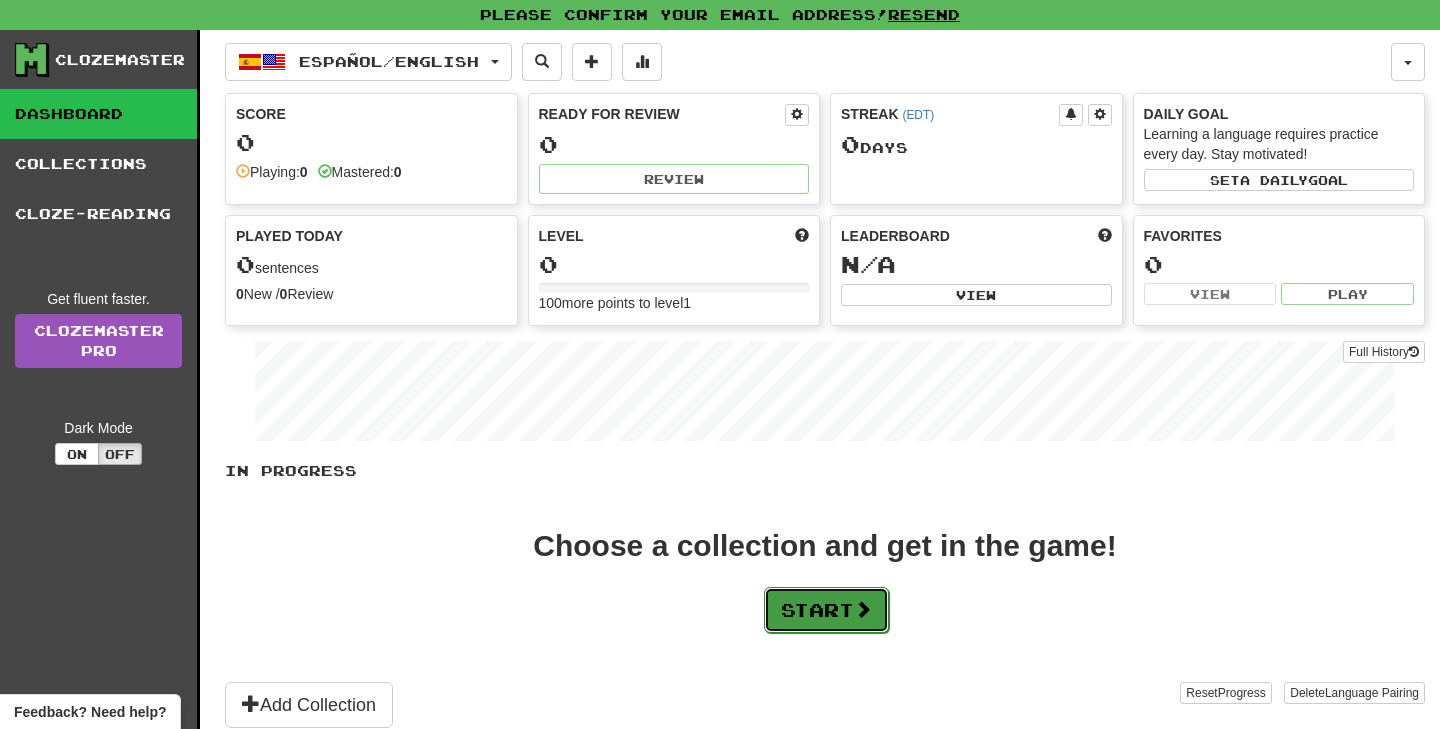 click on "Start" at bounding box center [826, 610] 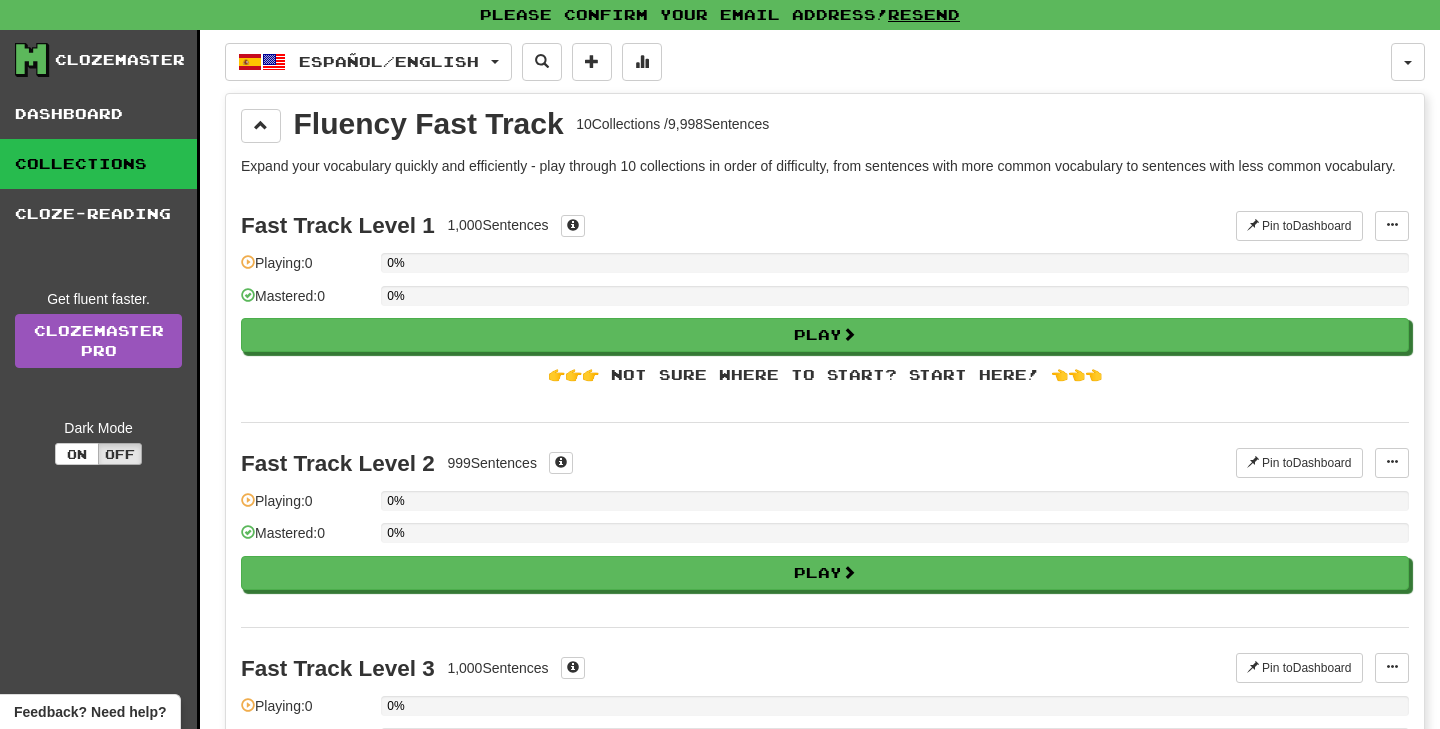 click on "Expand your vocabulary quickly and efficiently - play through 10 collections in order of difficulty, from sentences with more common vocabulary to sentences with less common vocabulary." at bounding box center (825, 166) 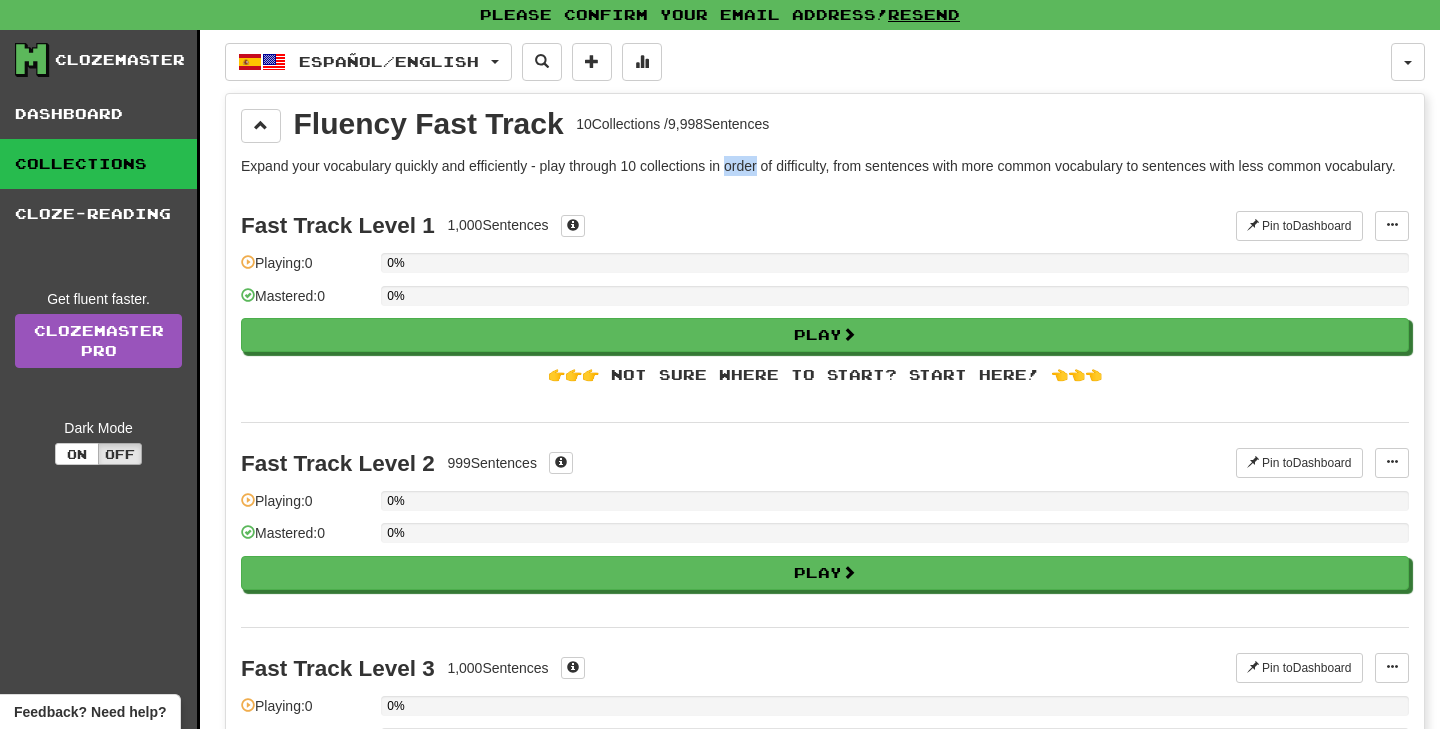 click on "Expand your vocabulary quickly and efficiently - play through 10 collections in order of difficulty, from sentences with more common vocabulary to sentences with less common vocabulary." at bounding box center (825, 166) 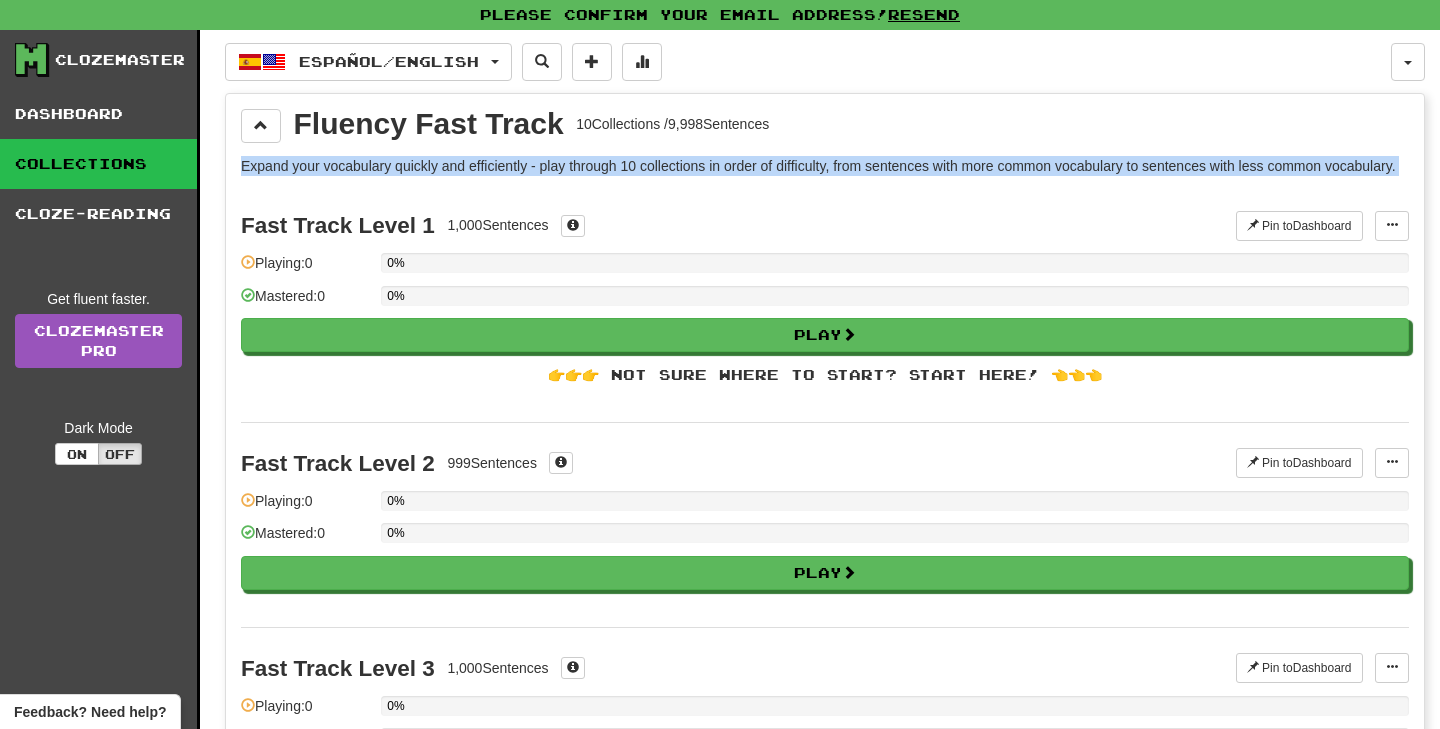 click on "Expand your vocabulary quickly and efficiently - play through 10 collections in order of difficulty, from sentences with more common vocabulary to sentences with less common vocabulary." at bounding box center [825, 166] 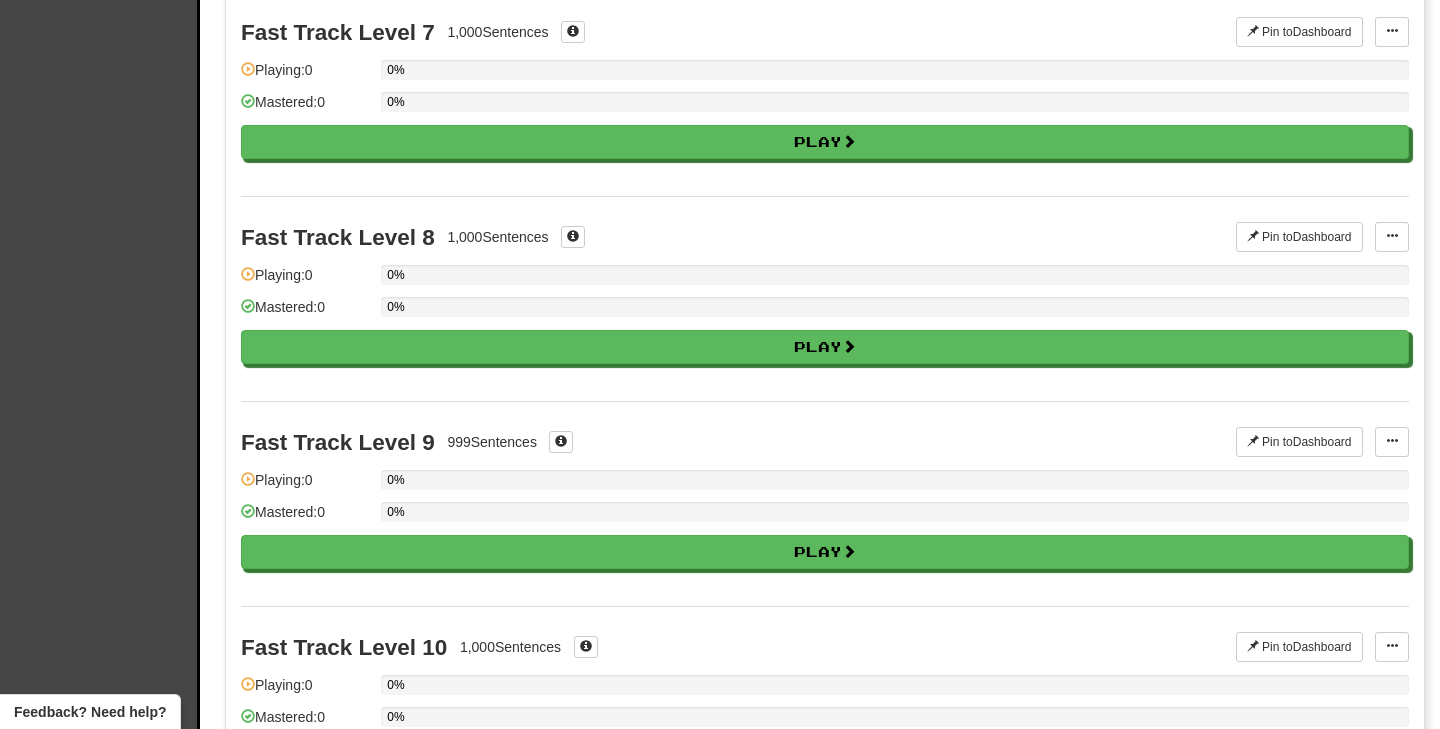scroll, scrollTop: 0, scrollLeft: 0, axis: both 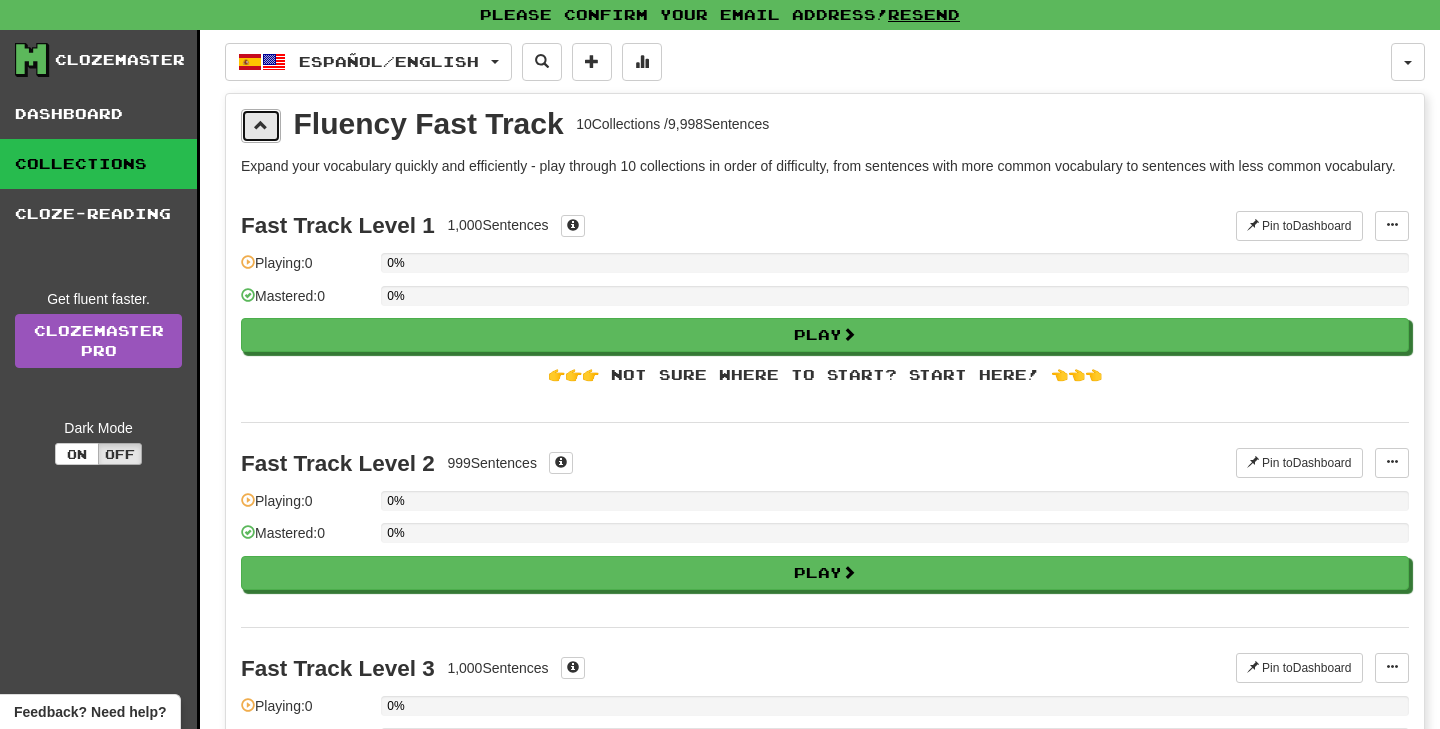 click at bounding box center [261, 125] 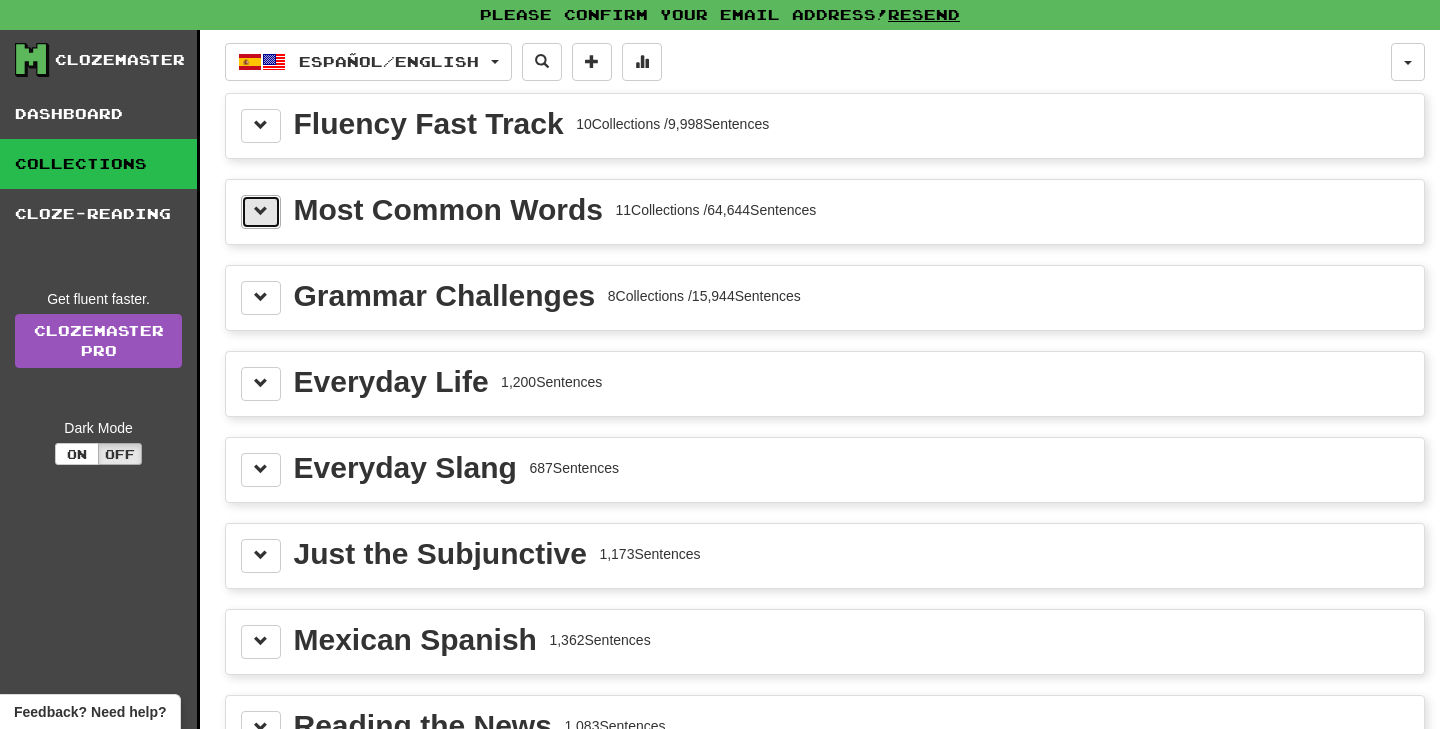 click at bounding box center (261, 211) 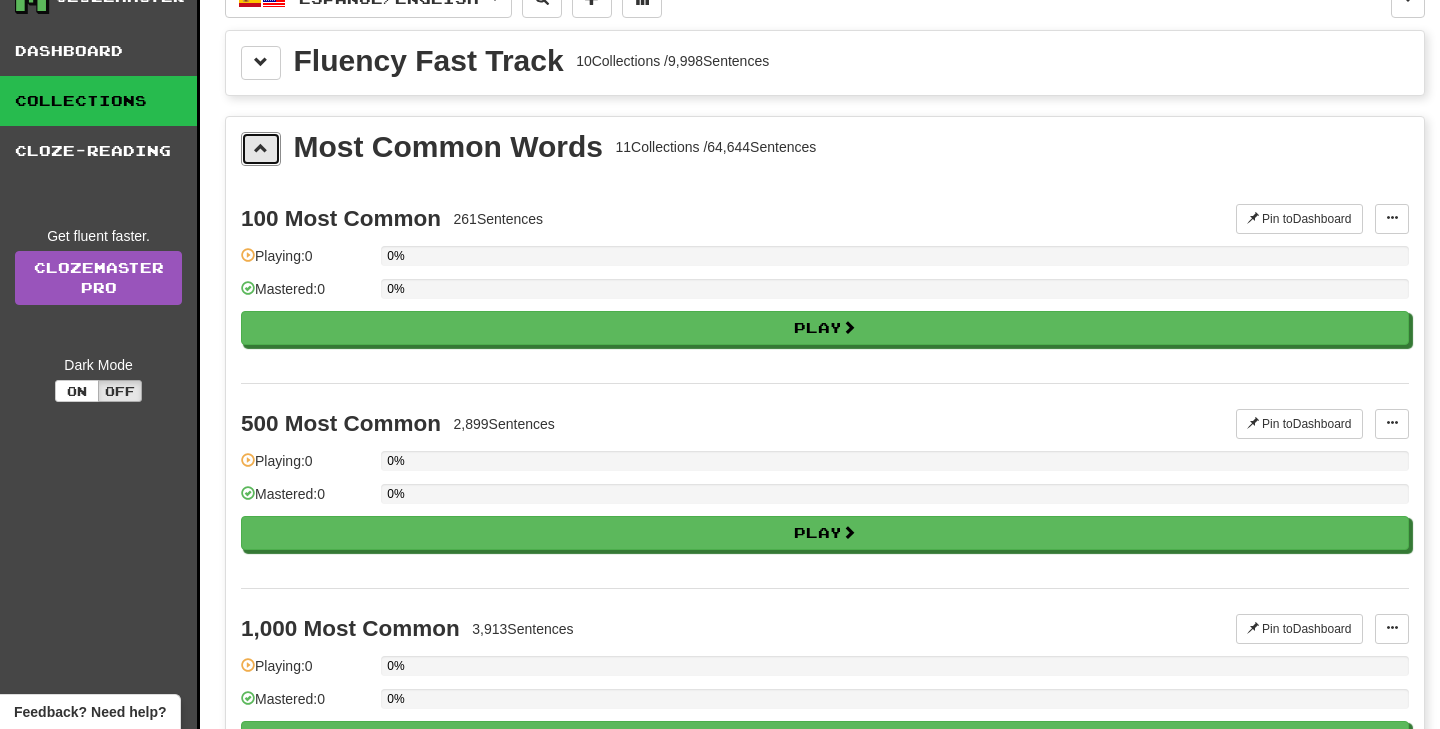 scroll, scrollTop: 0, scrollLeft: 0, axis: both 